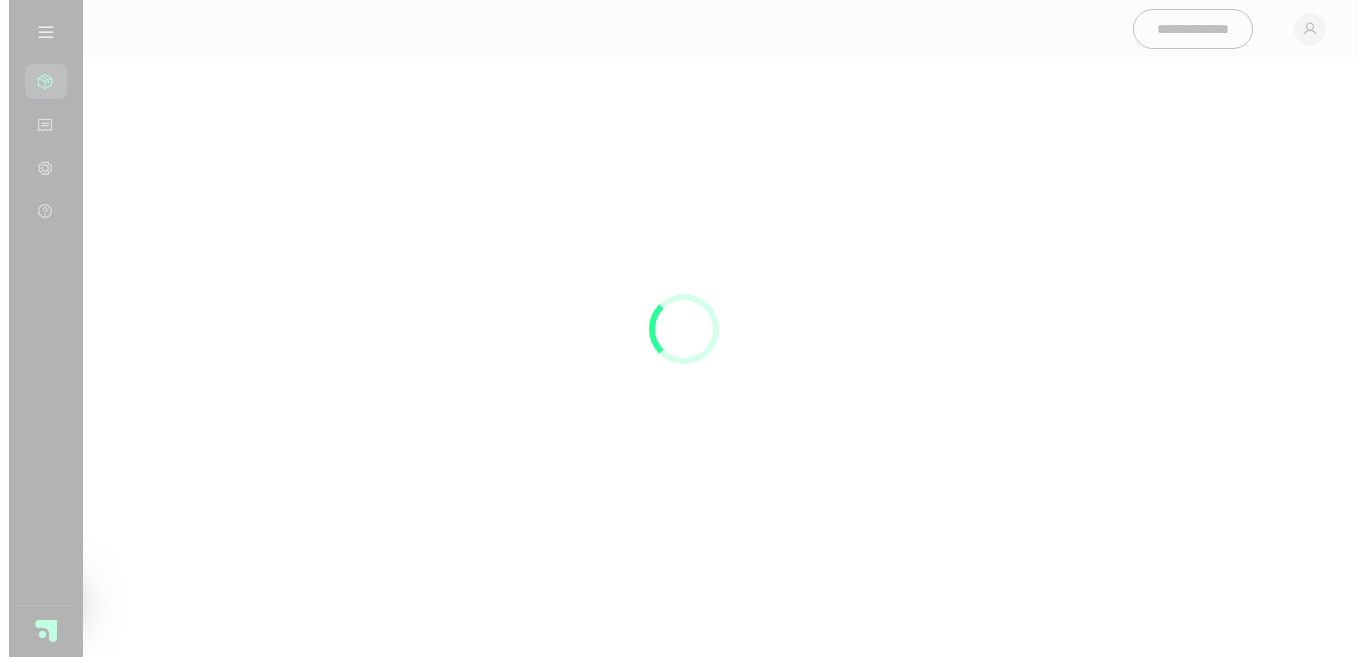 scroll, scrollTop: 0, scrollLeft: 0, axis: both 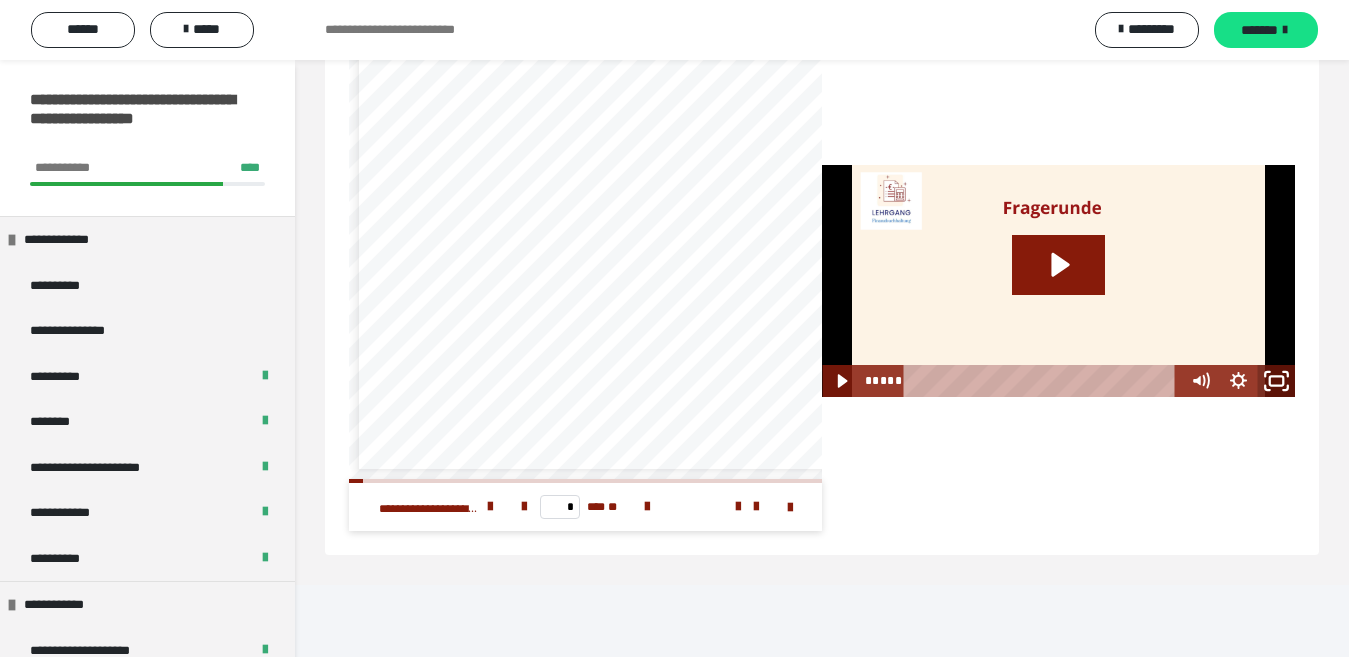 drag, startPoint x: 1277, startPoint y: 455, endPoint x: 1277, endPoint y: 525, distance: 70 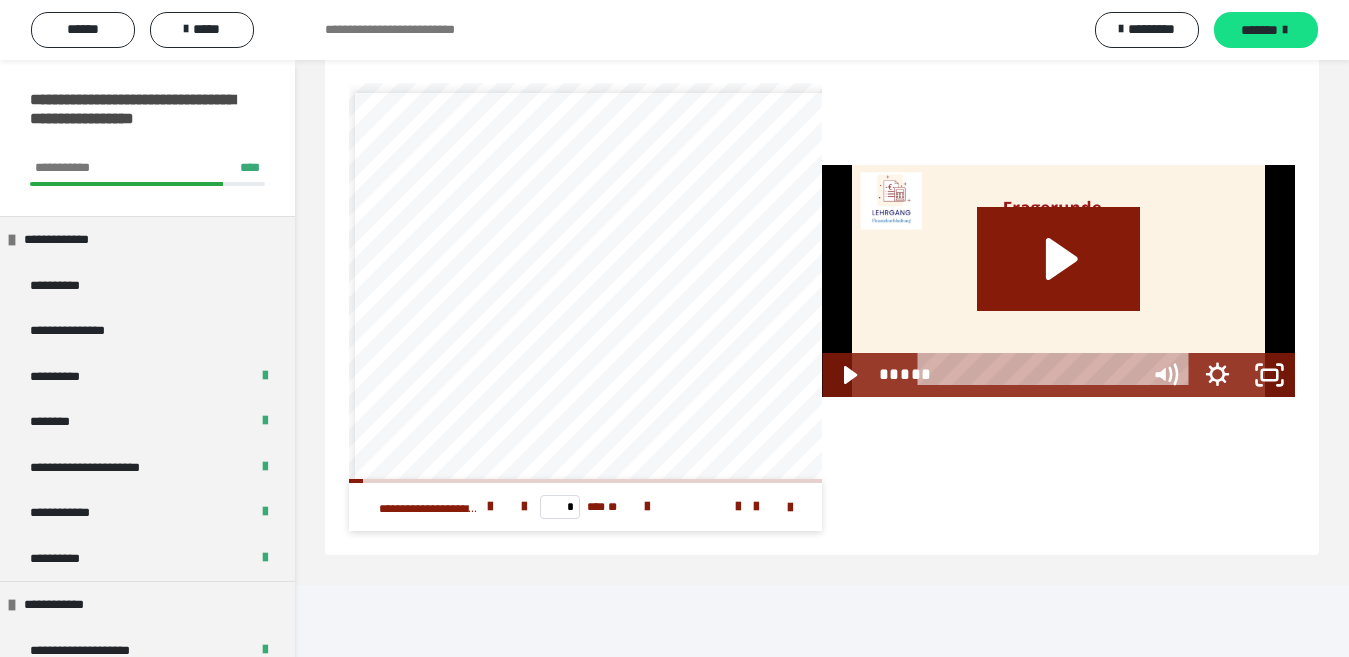 scroll, scrollTop: 3984, scrollLeft: 0, axis: vertical 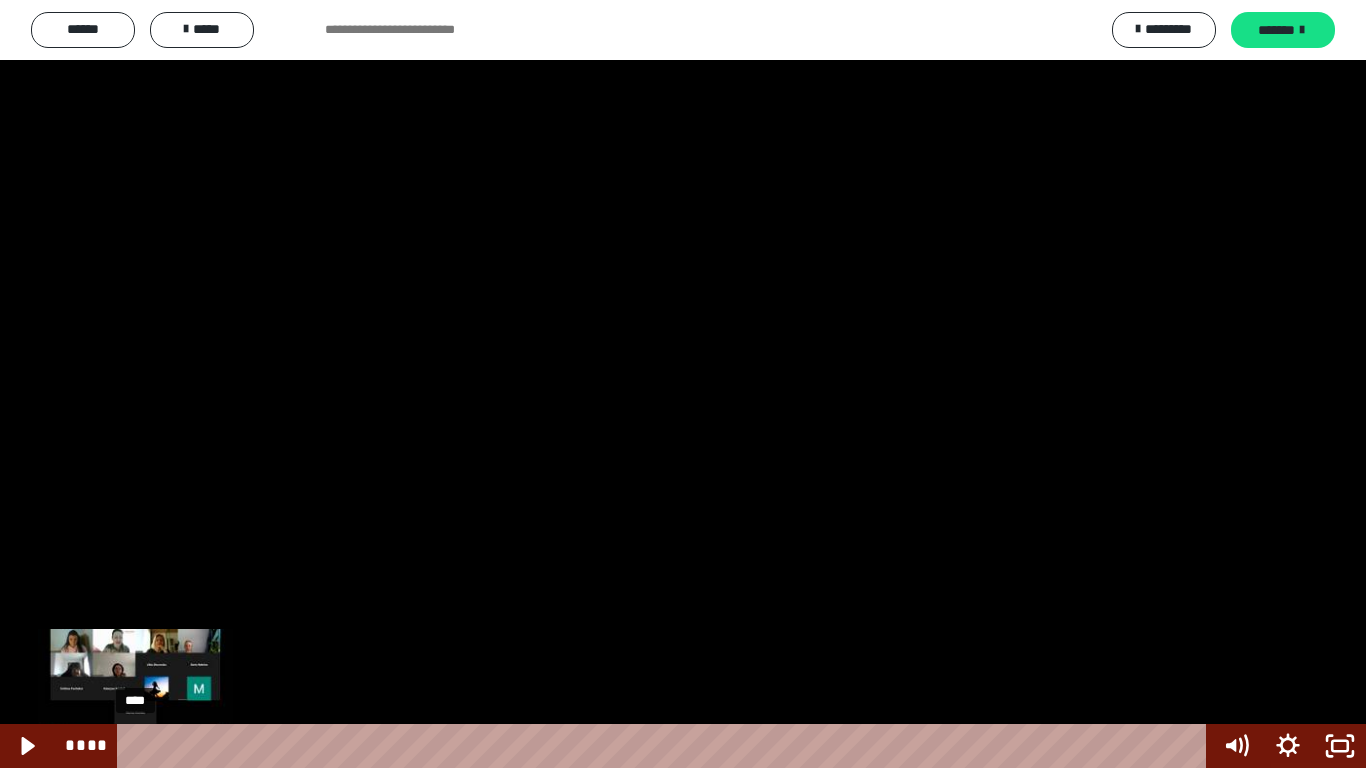 click on "****" at bounding box center (666, 746) 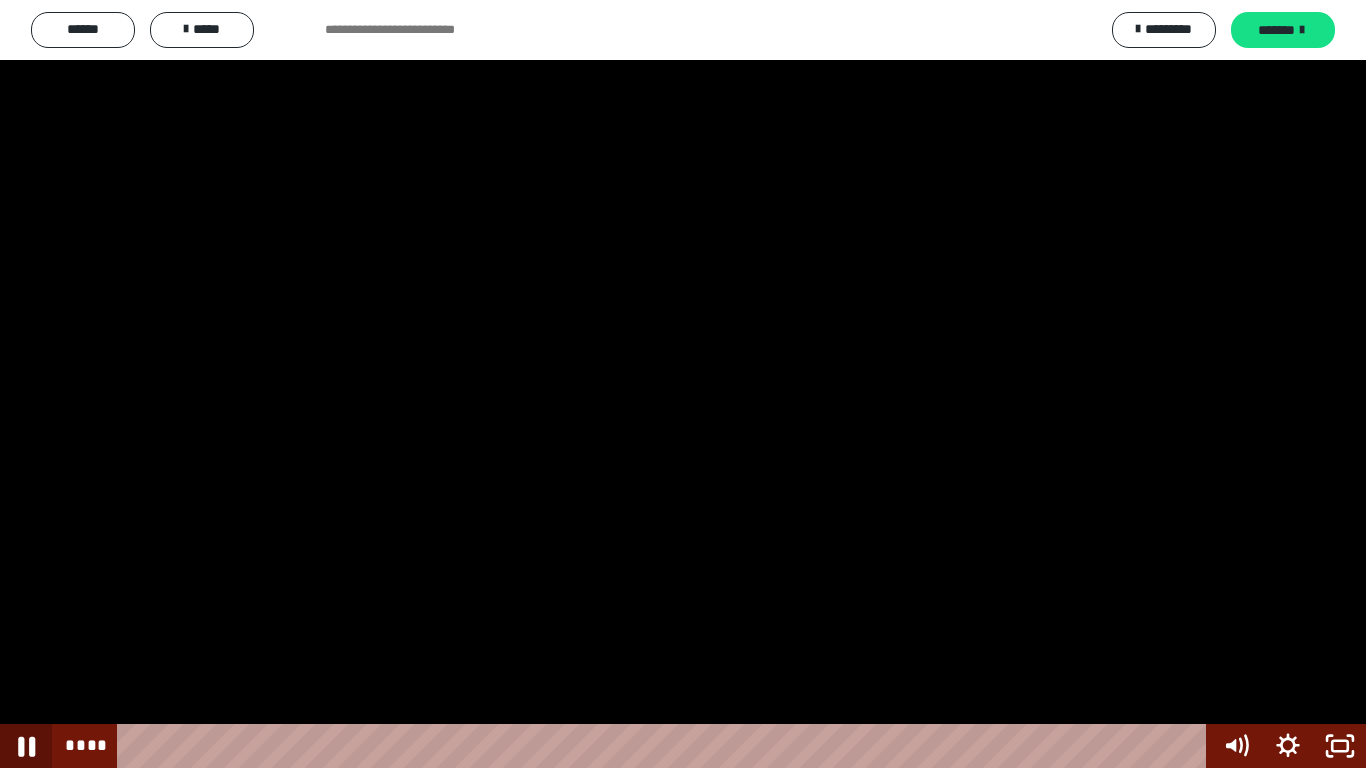 click 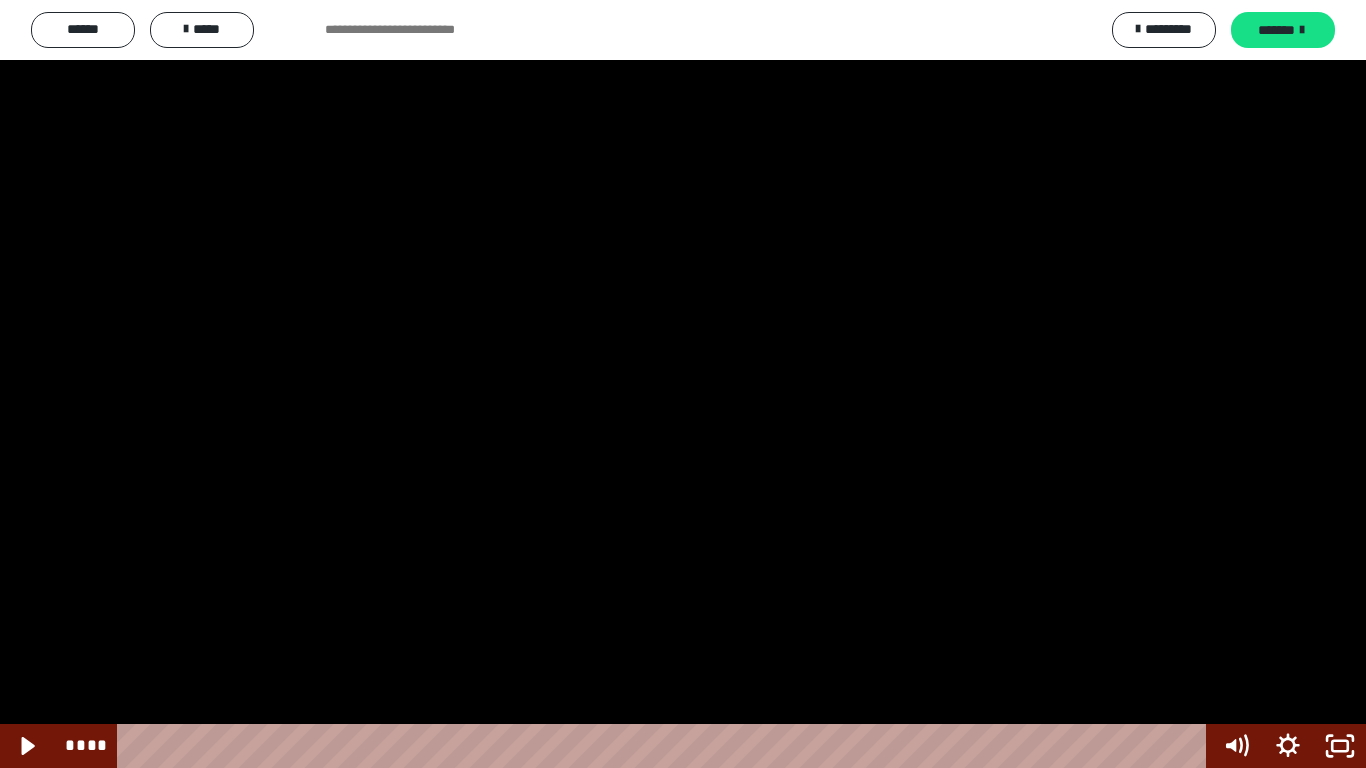 type 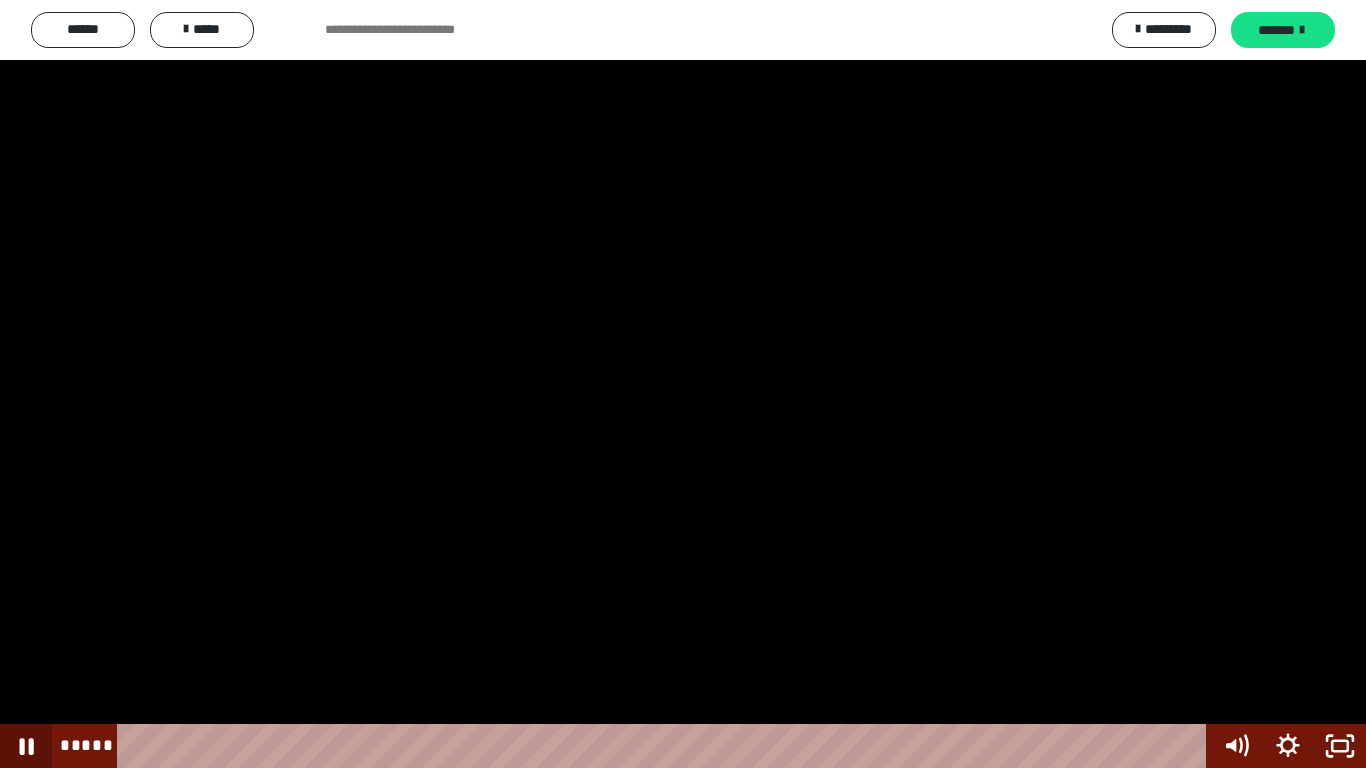 click 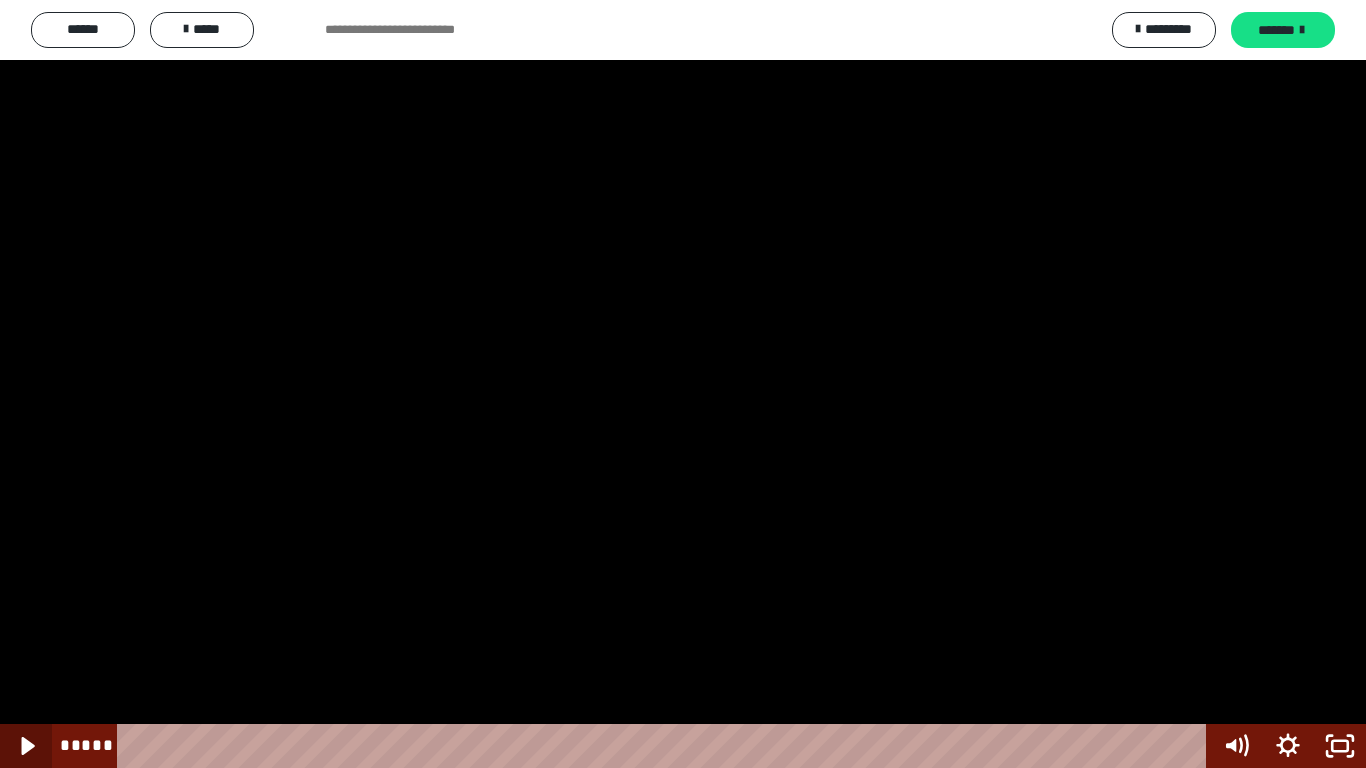 click 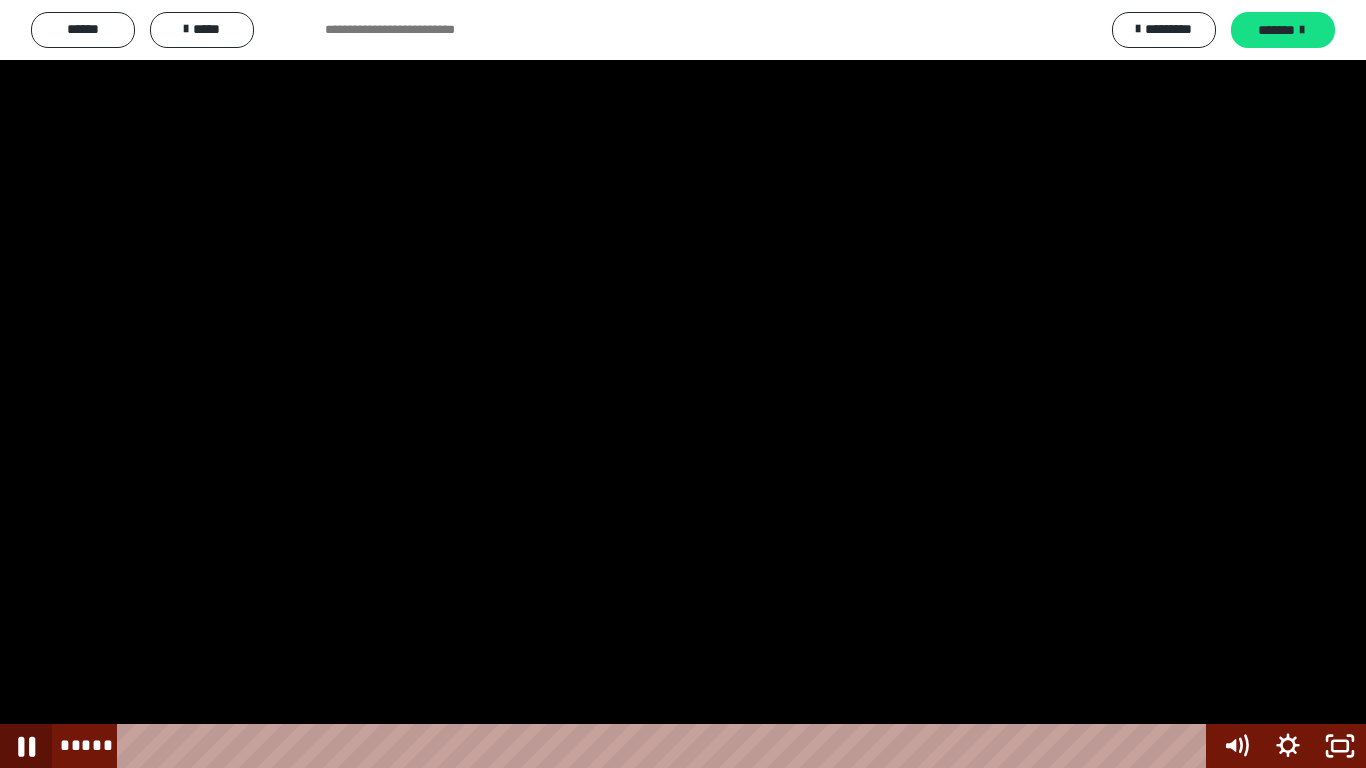 click 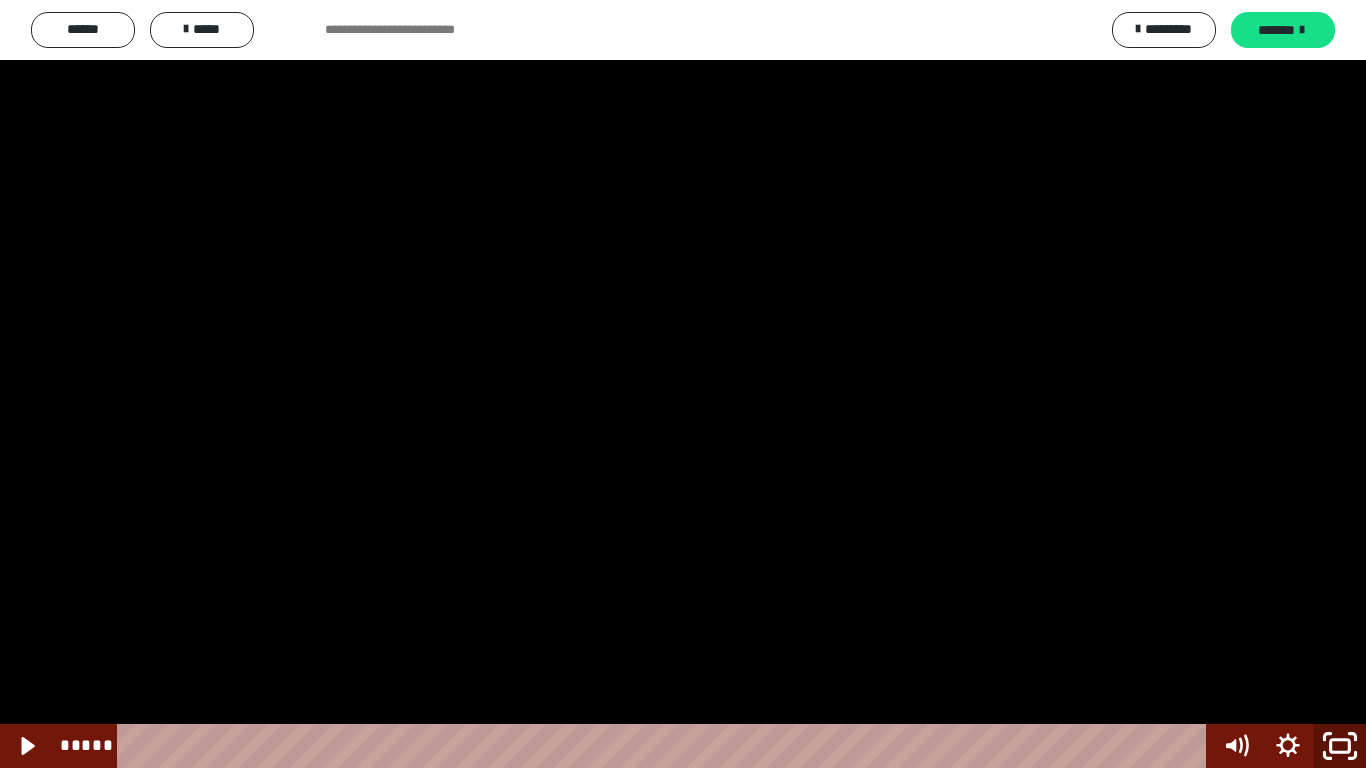 click 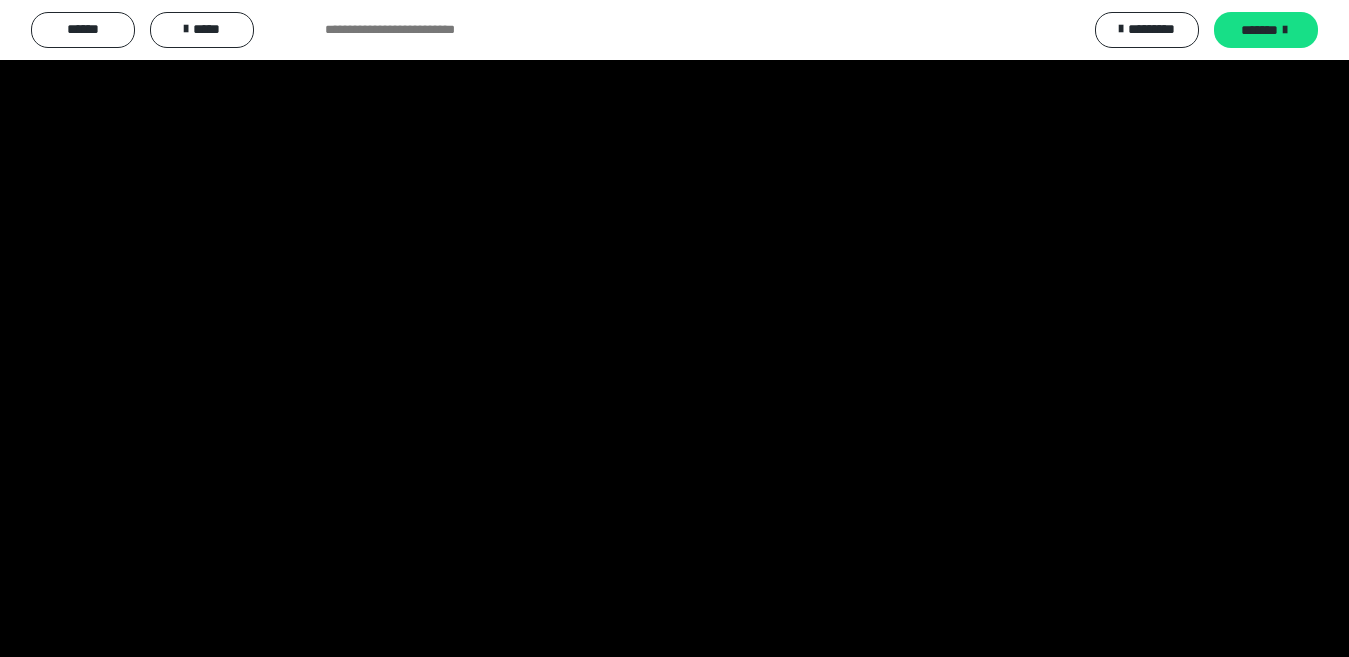 scroll, scrollTop: 400, scrollLeft: 0, axis: vertical 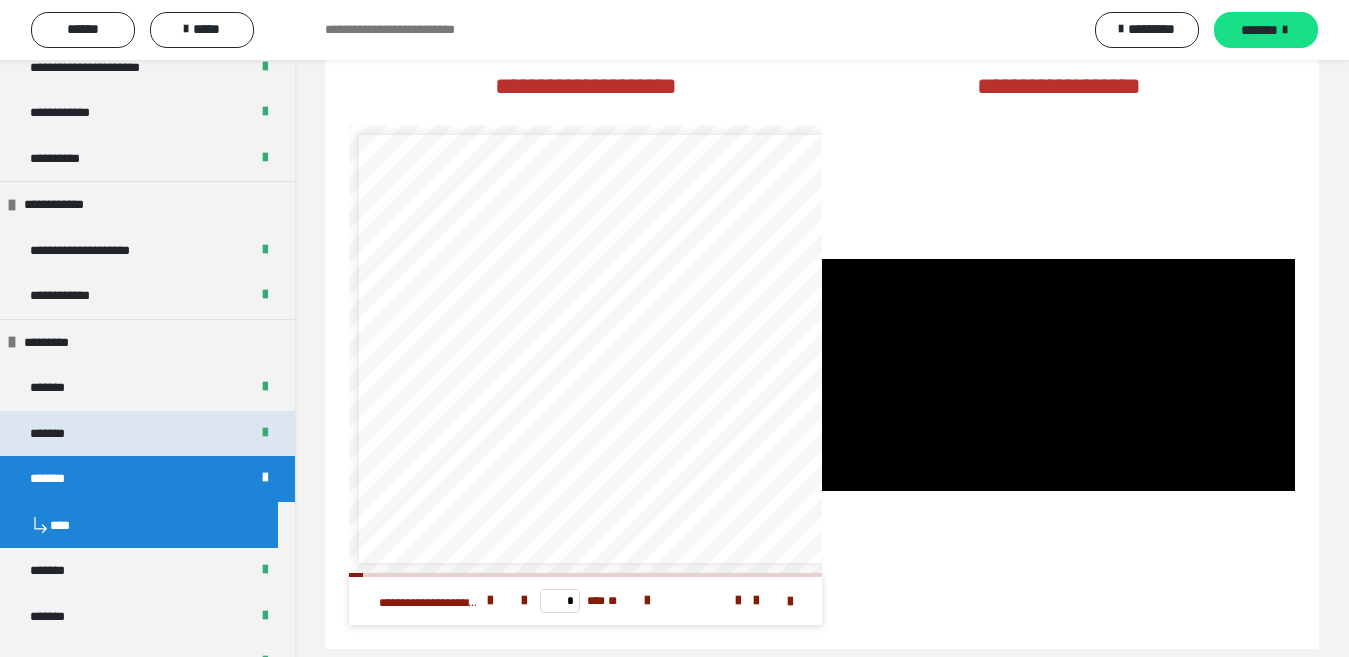 click on "*******" at bounding box center [58, 434] 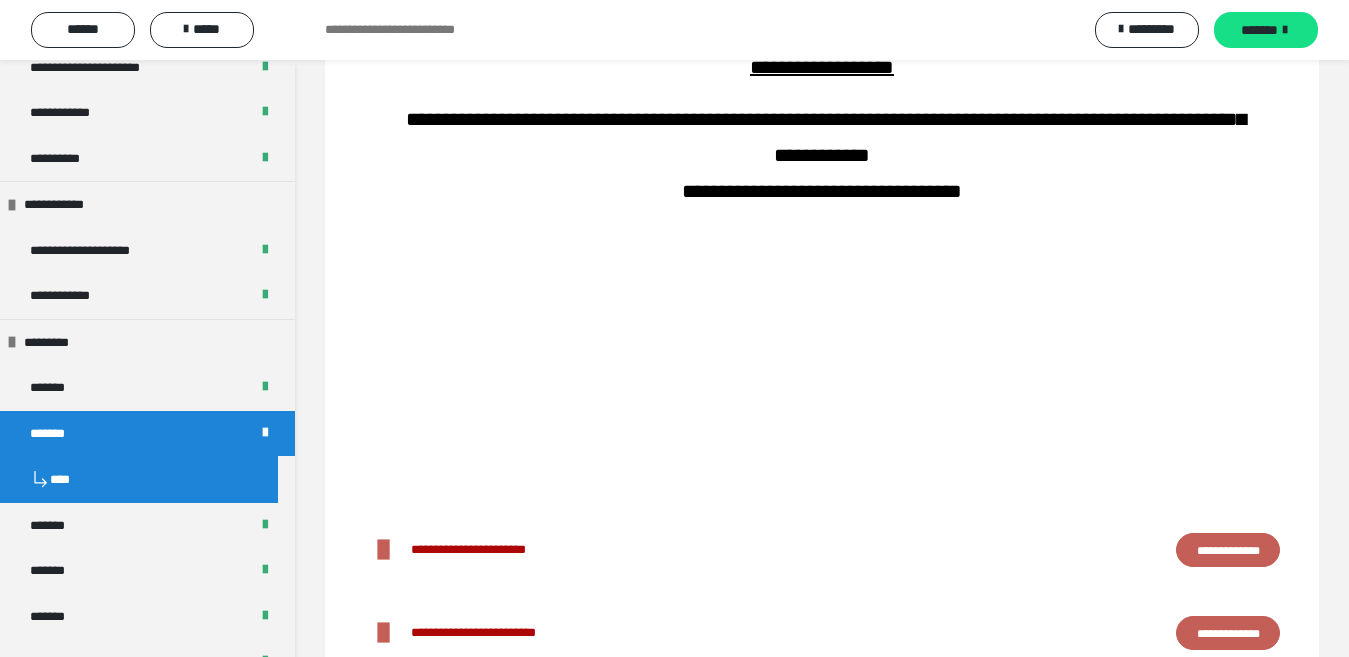 scroll, scrollTop: 3533, scrollLeft: 0, axis: vertical 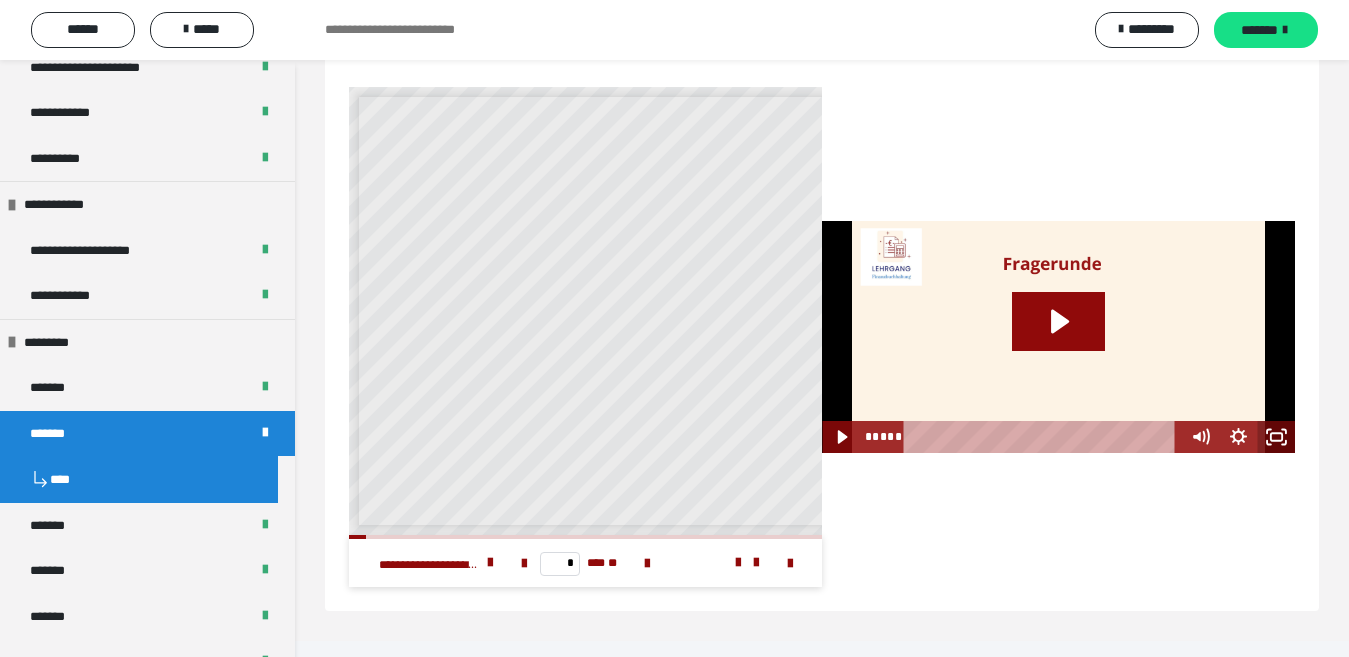 click 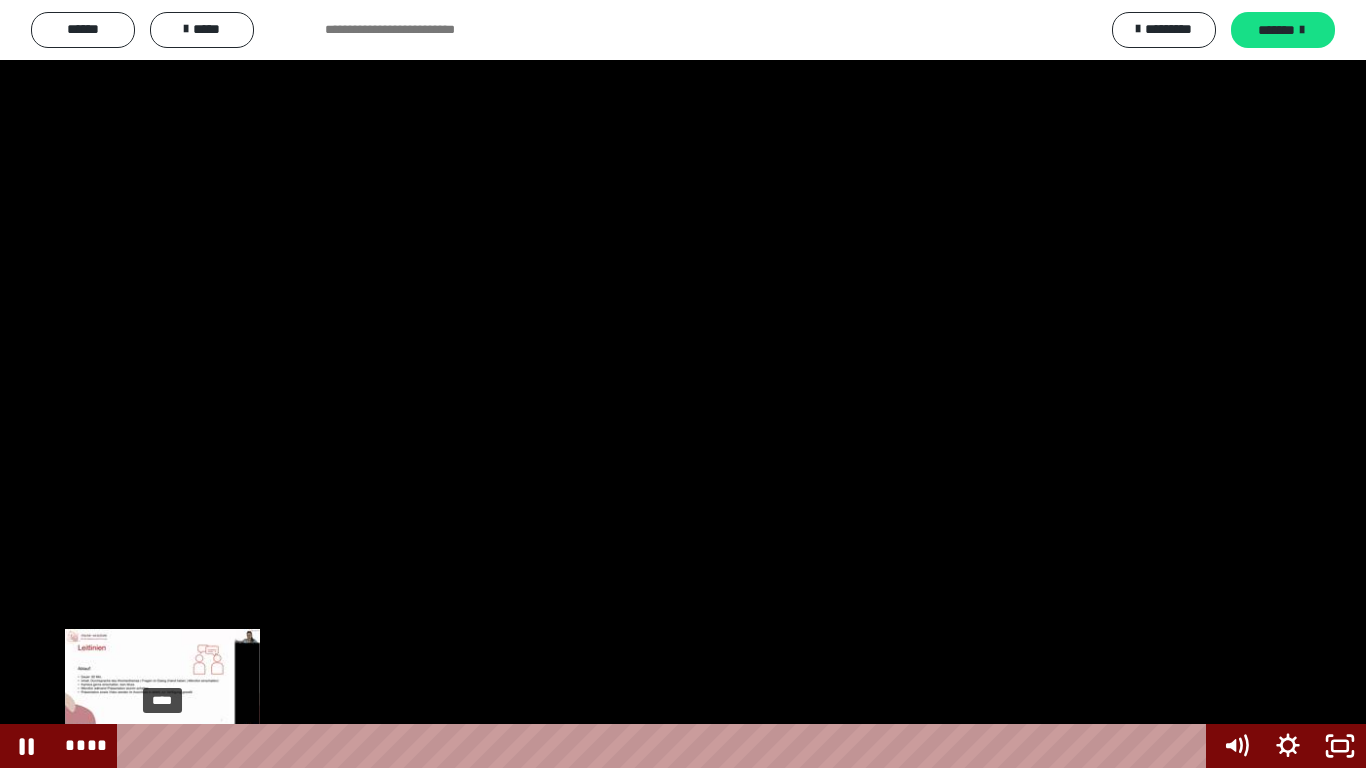 click on "****" at bounding box center (666, 746) 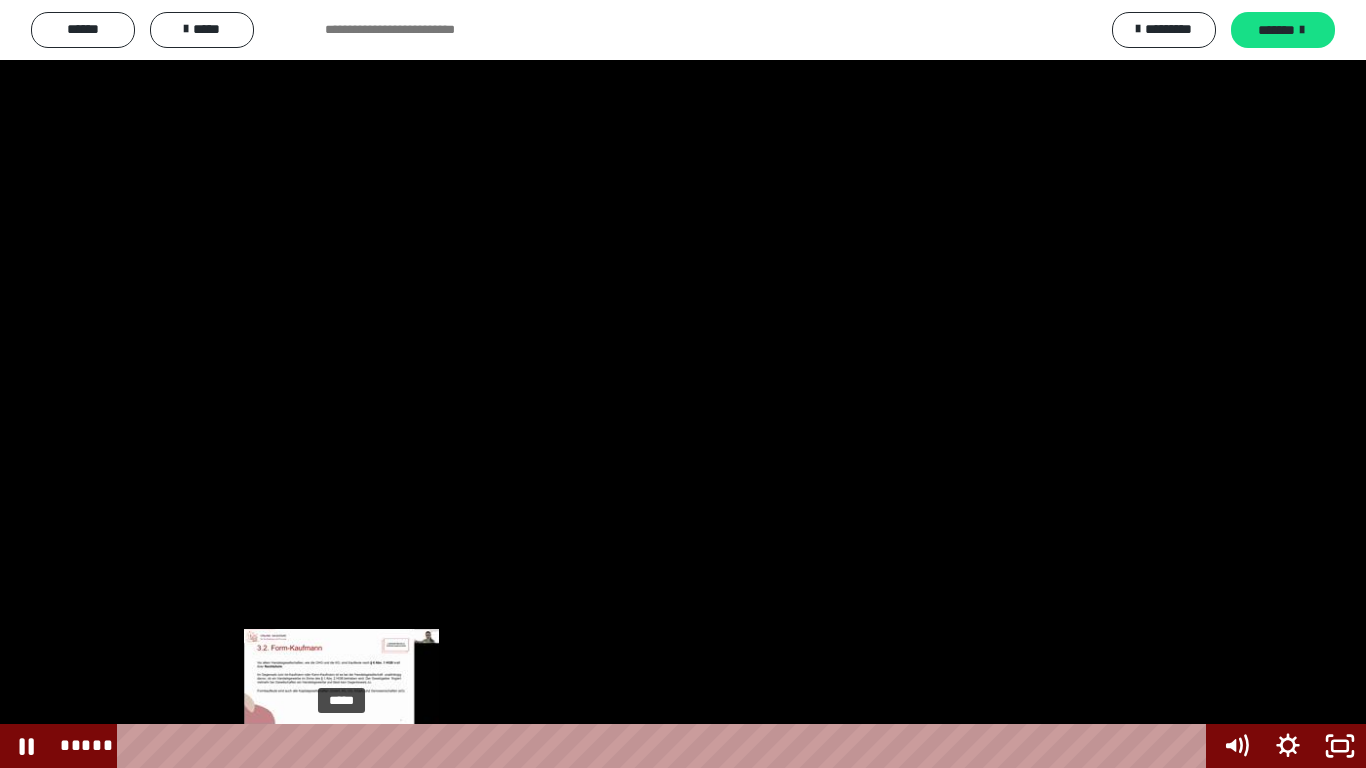 click on "*****" at bounding box center [666, 746] 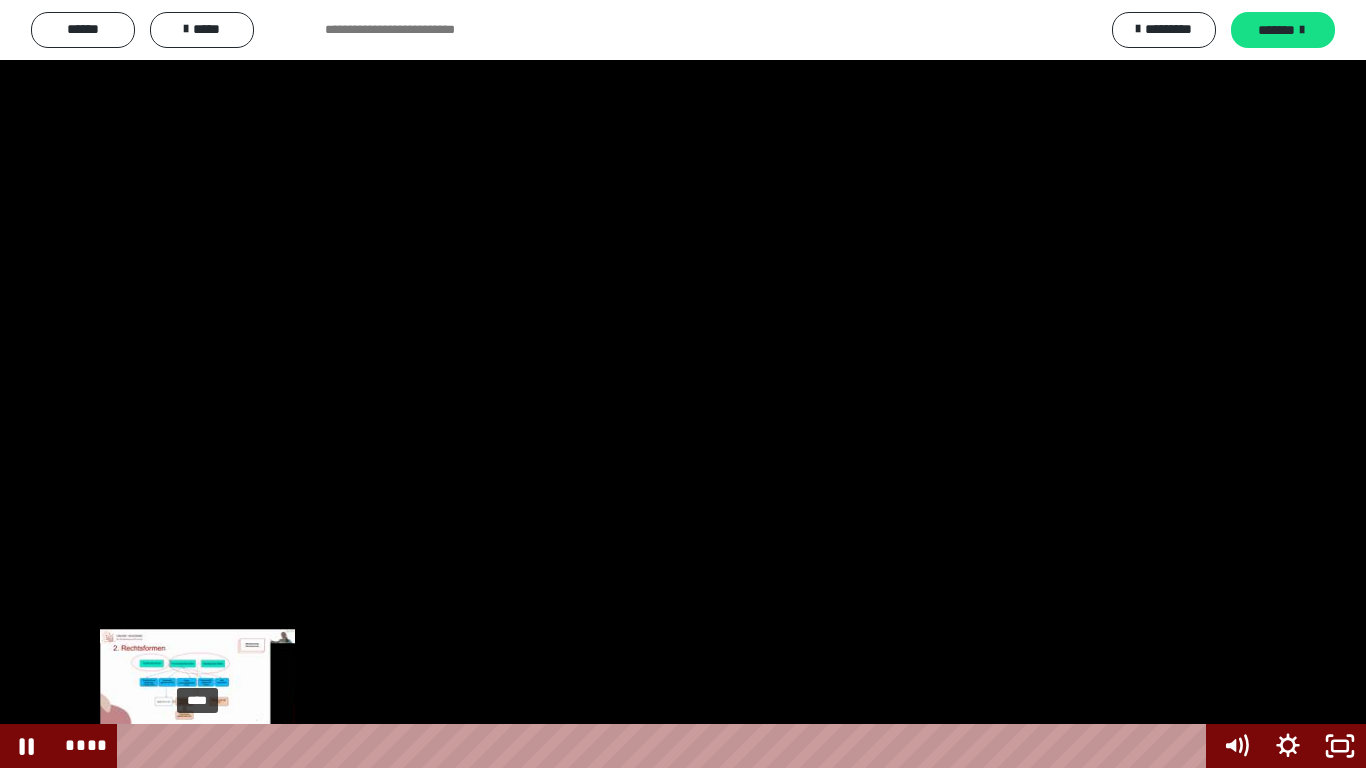 click on "****" at bounding box center [666, 746] 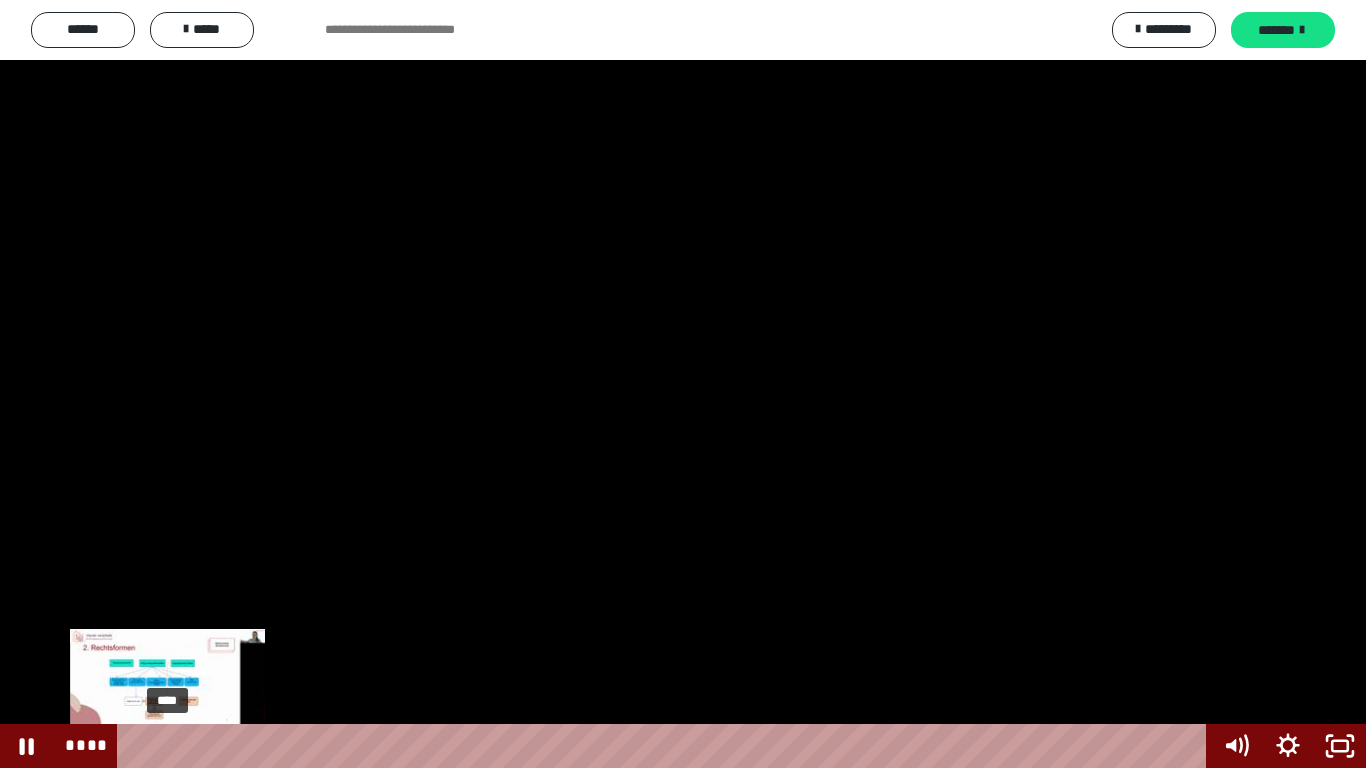 click on "****" at bounding box center [666, 746] 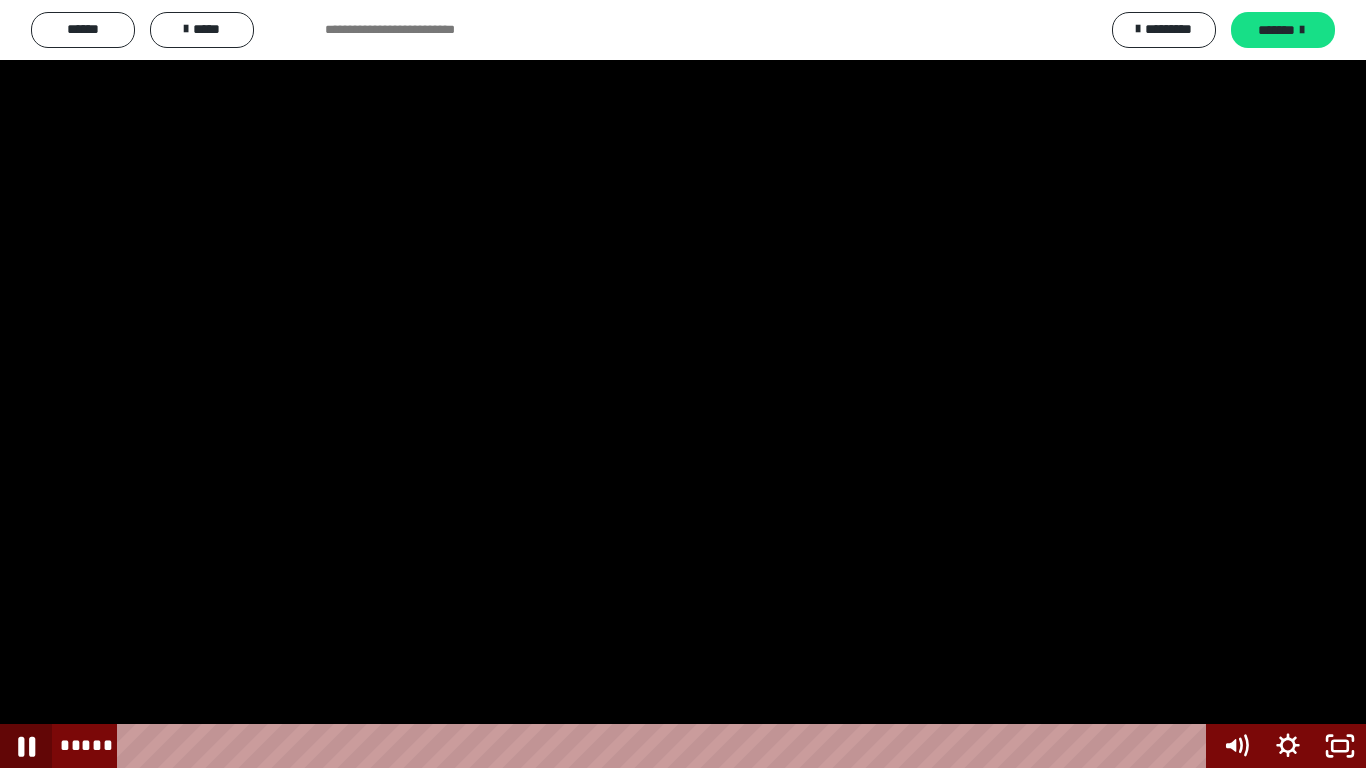 click 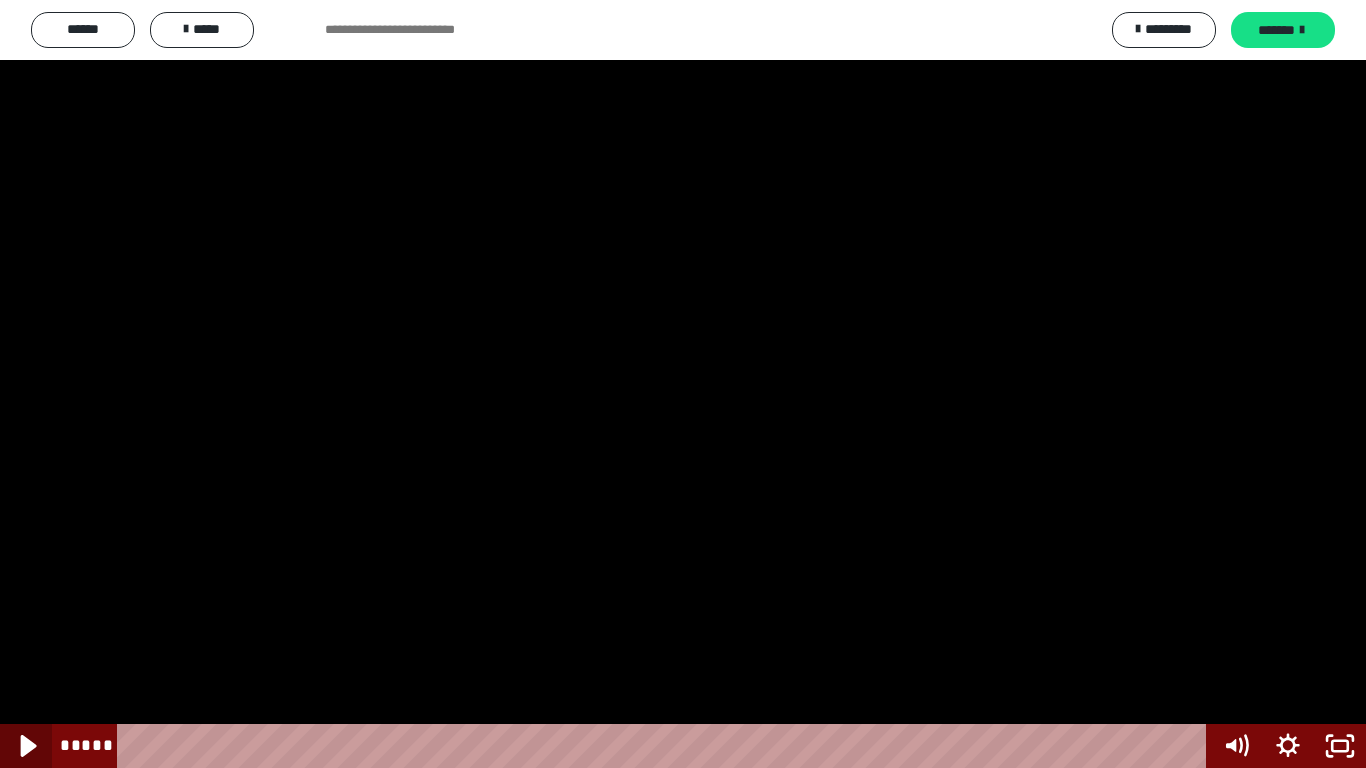 click 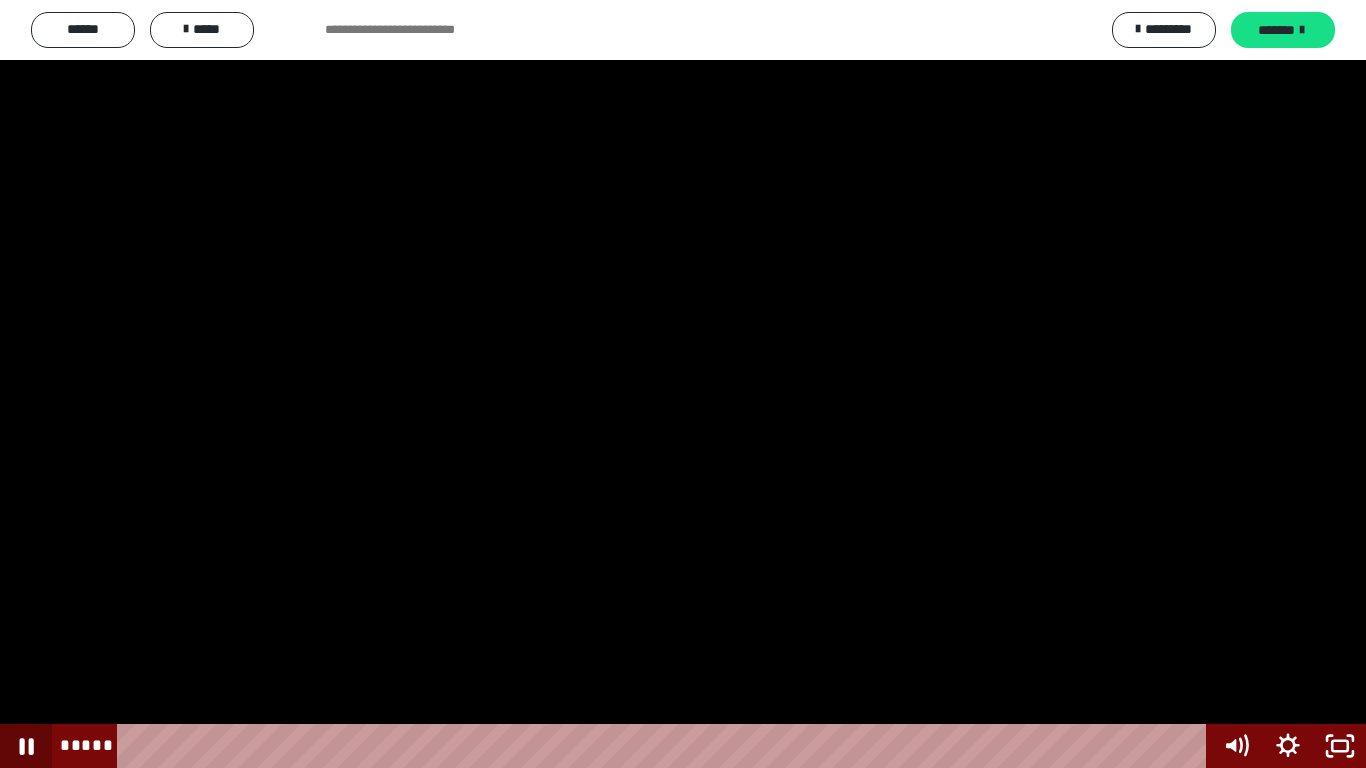 click 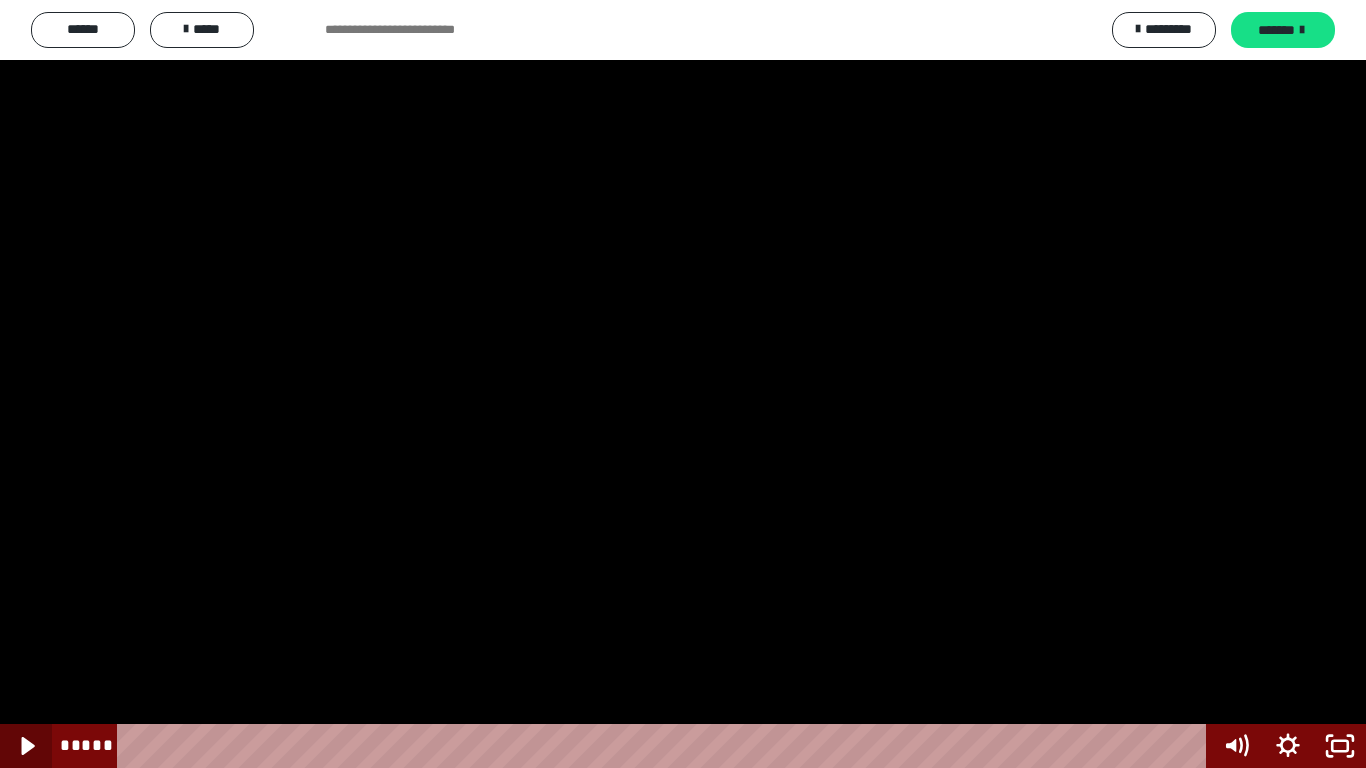 click 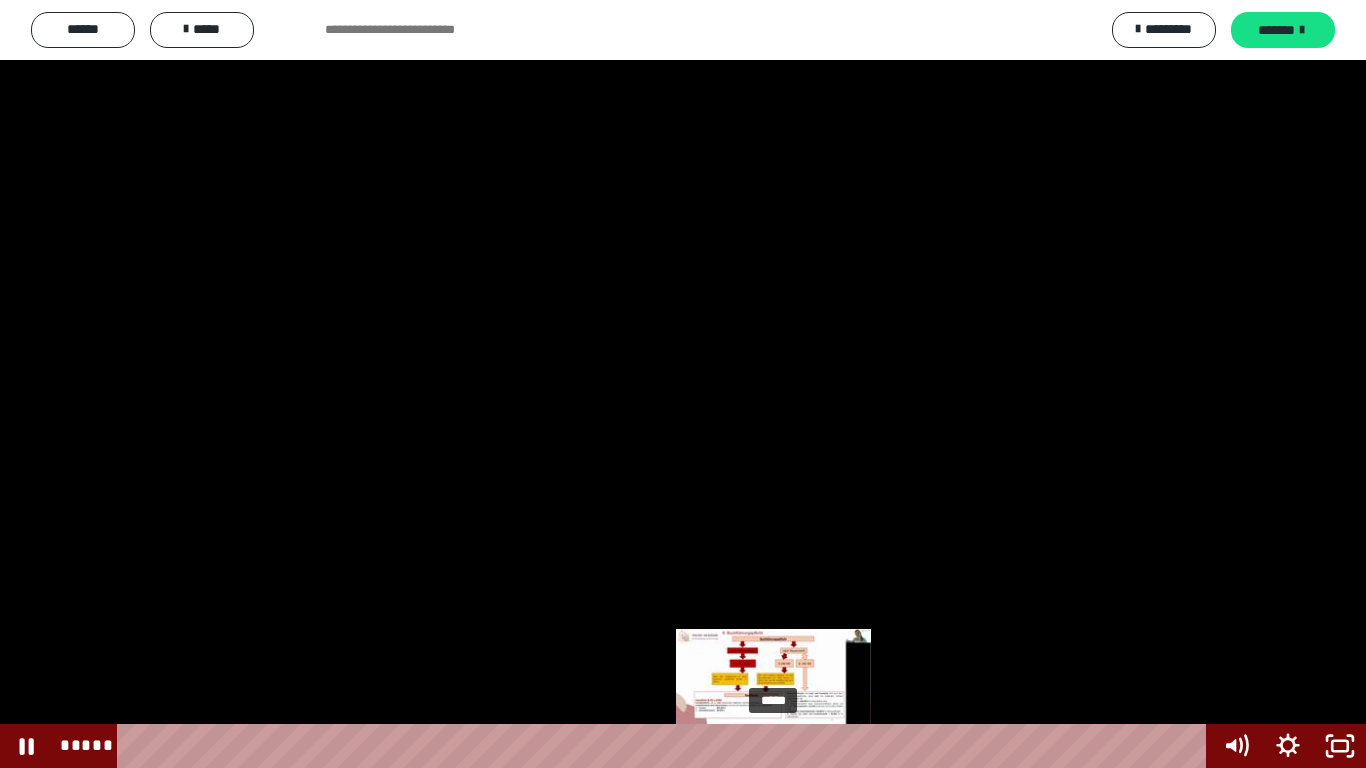 click on "*****" at bounding box center [666, 746] 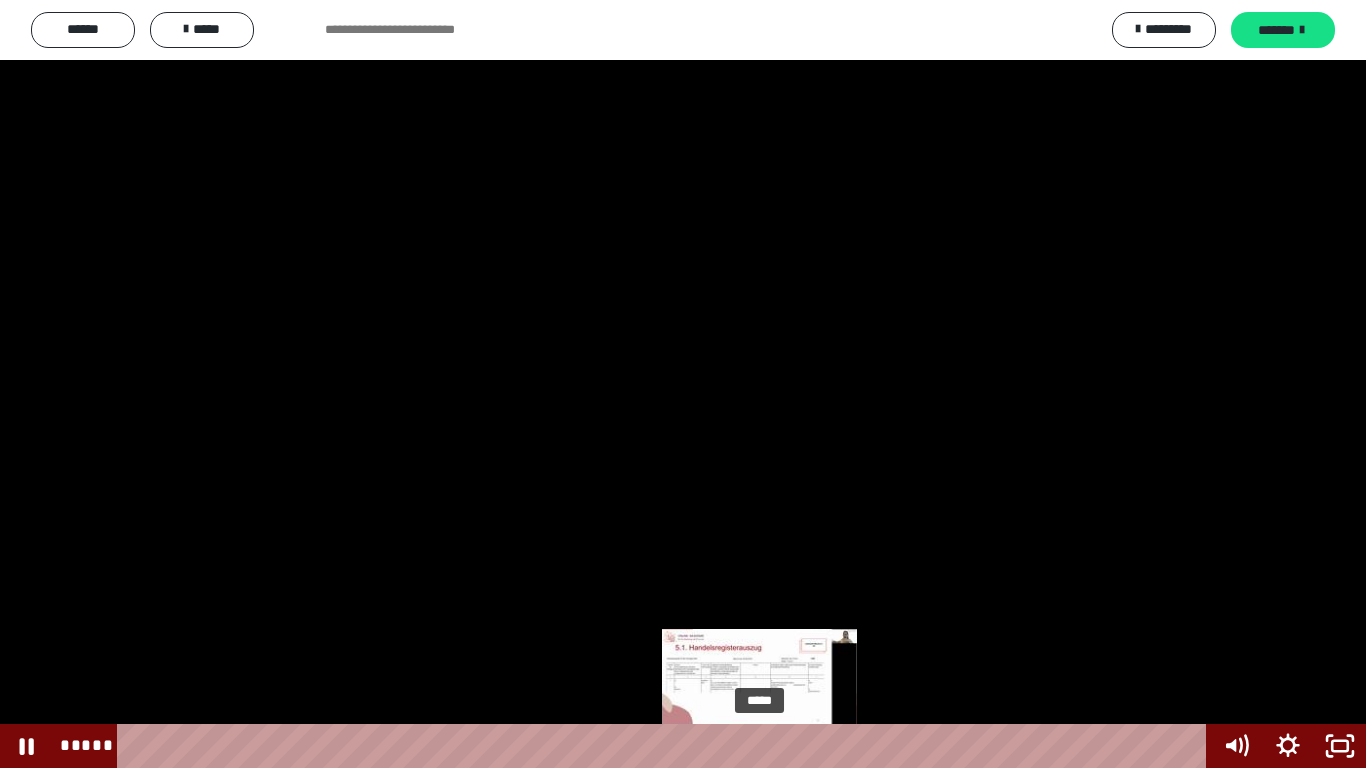 click on "*****" at bounding box center (666, 746) 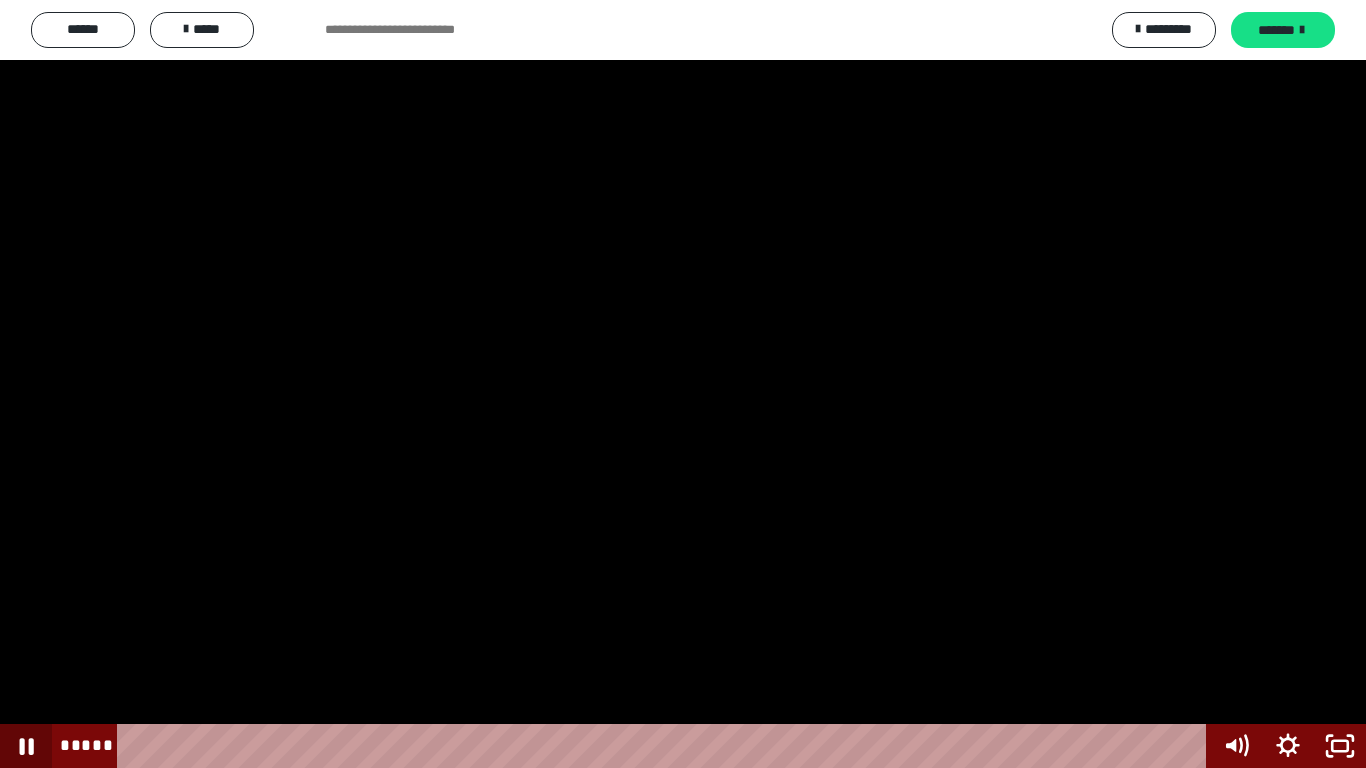 drag, startPoint x: 24, startPoint y: 739, endPoint x: 0, endPoint y: 723, distance: 28.84441 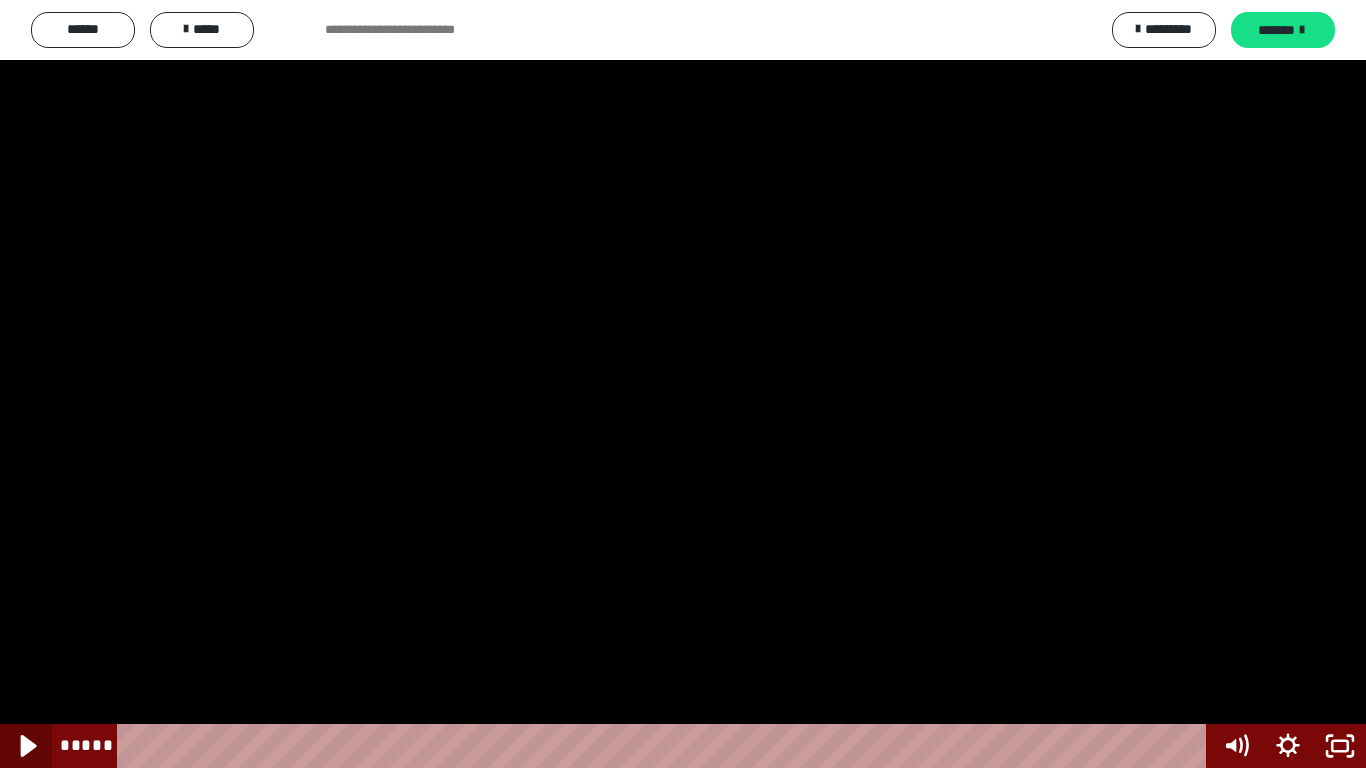 click 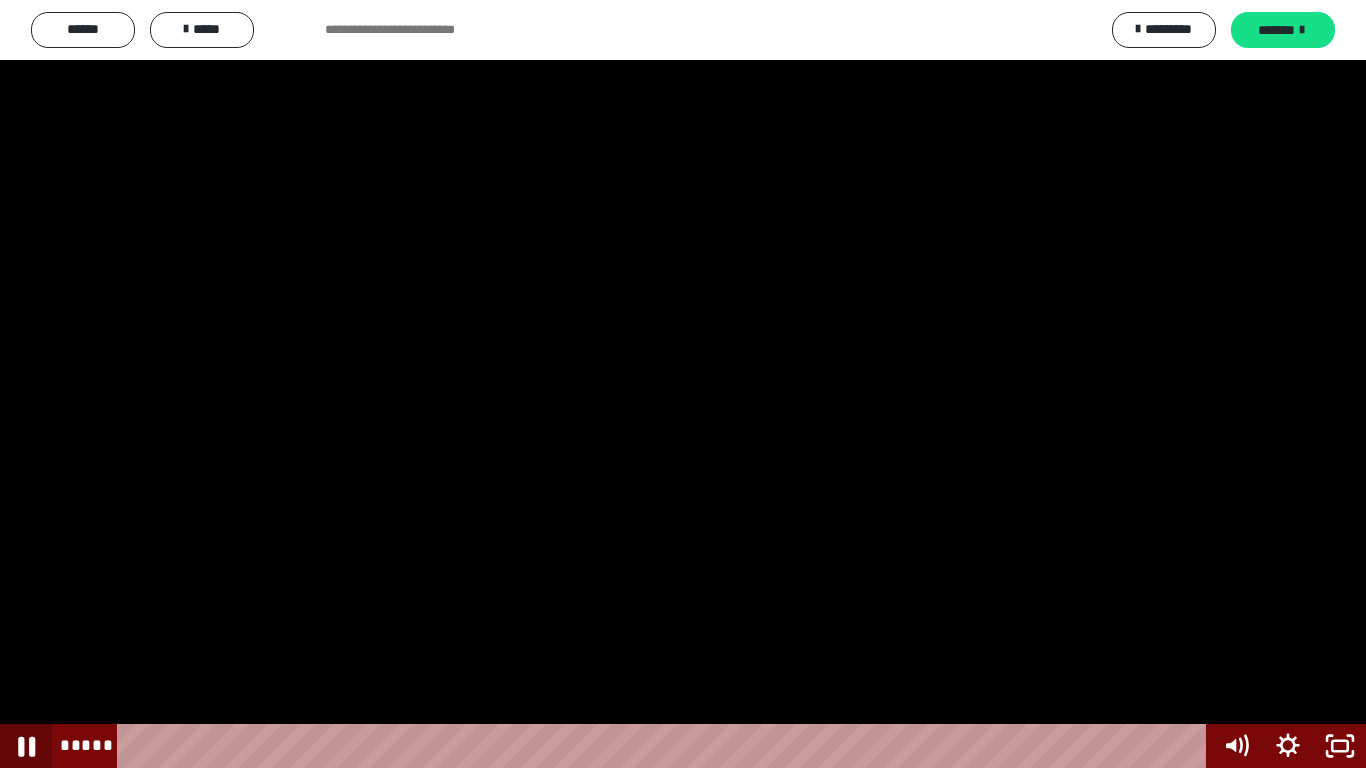 click 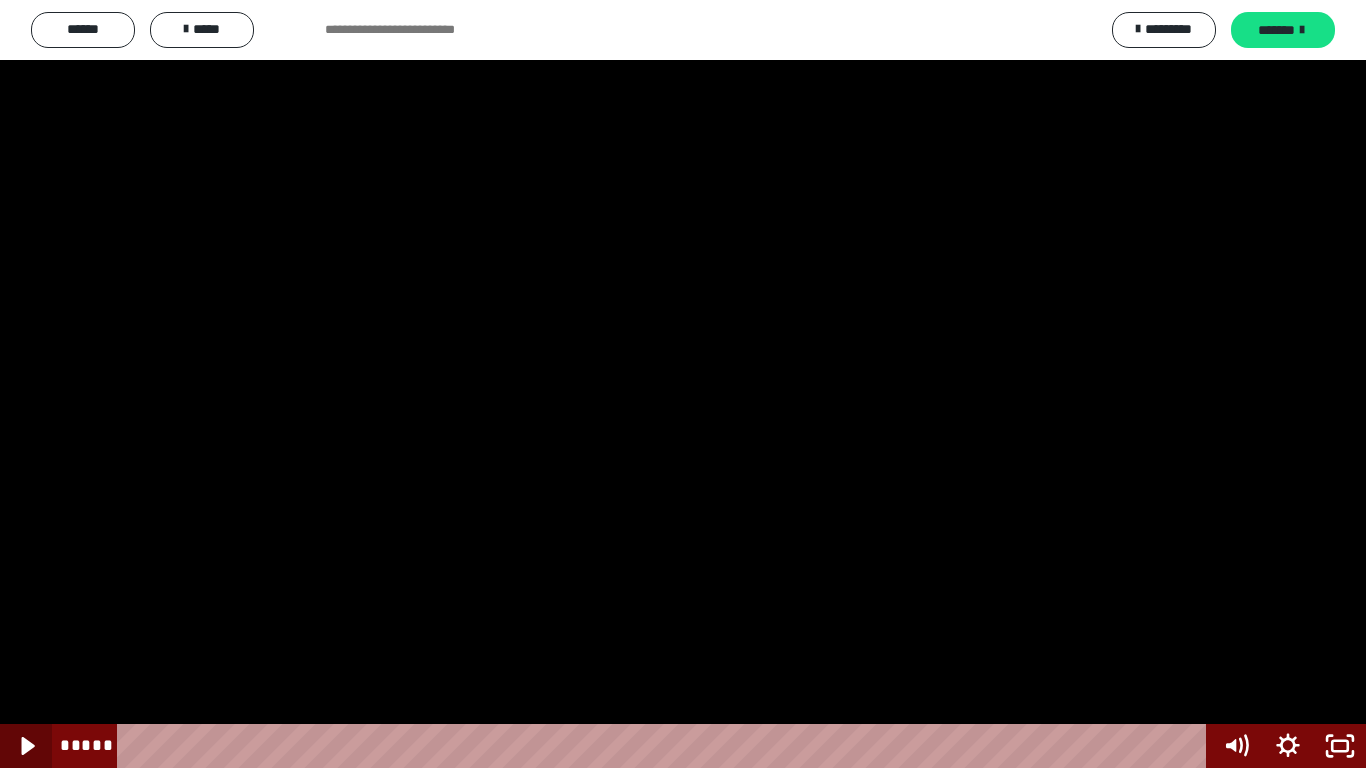 click 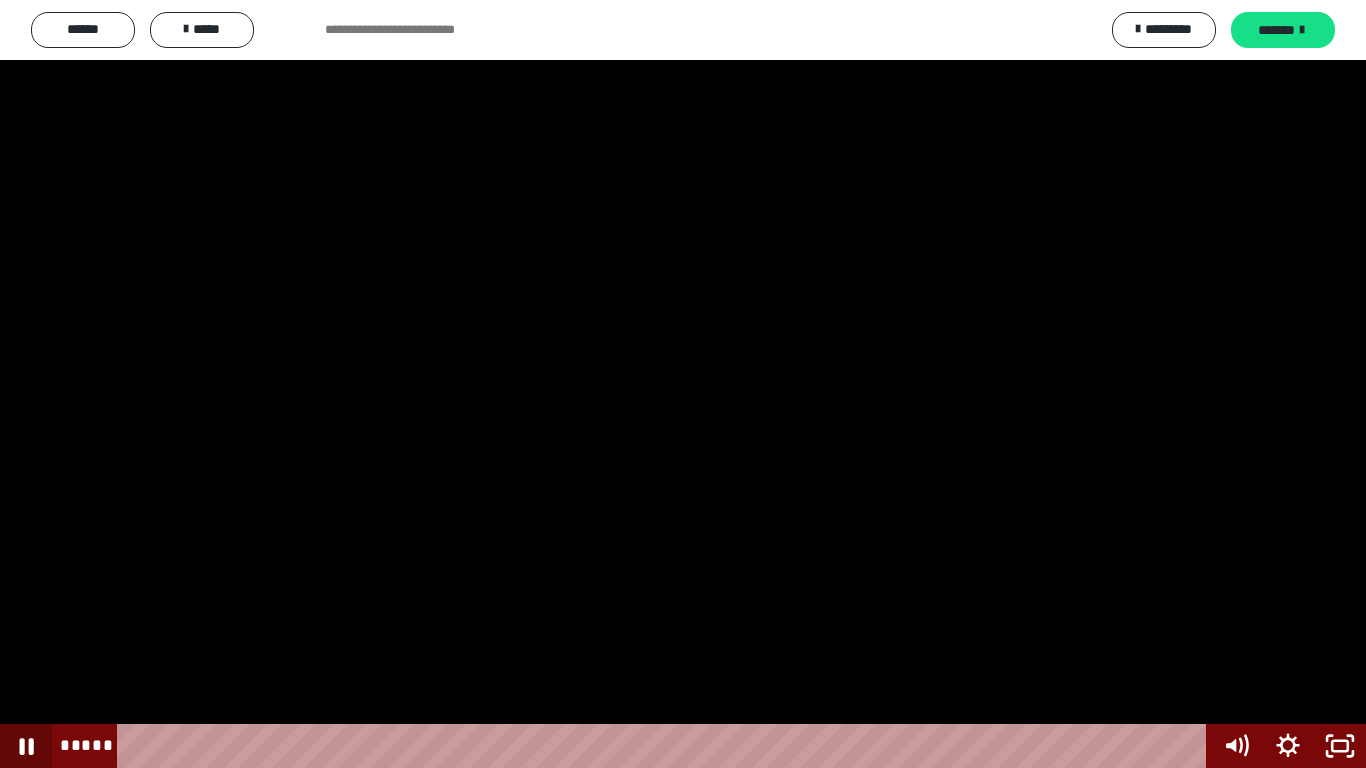click 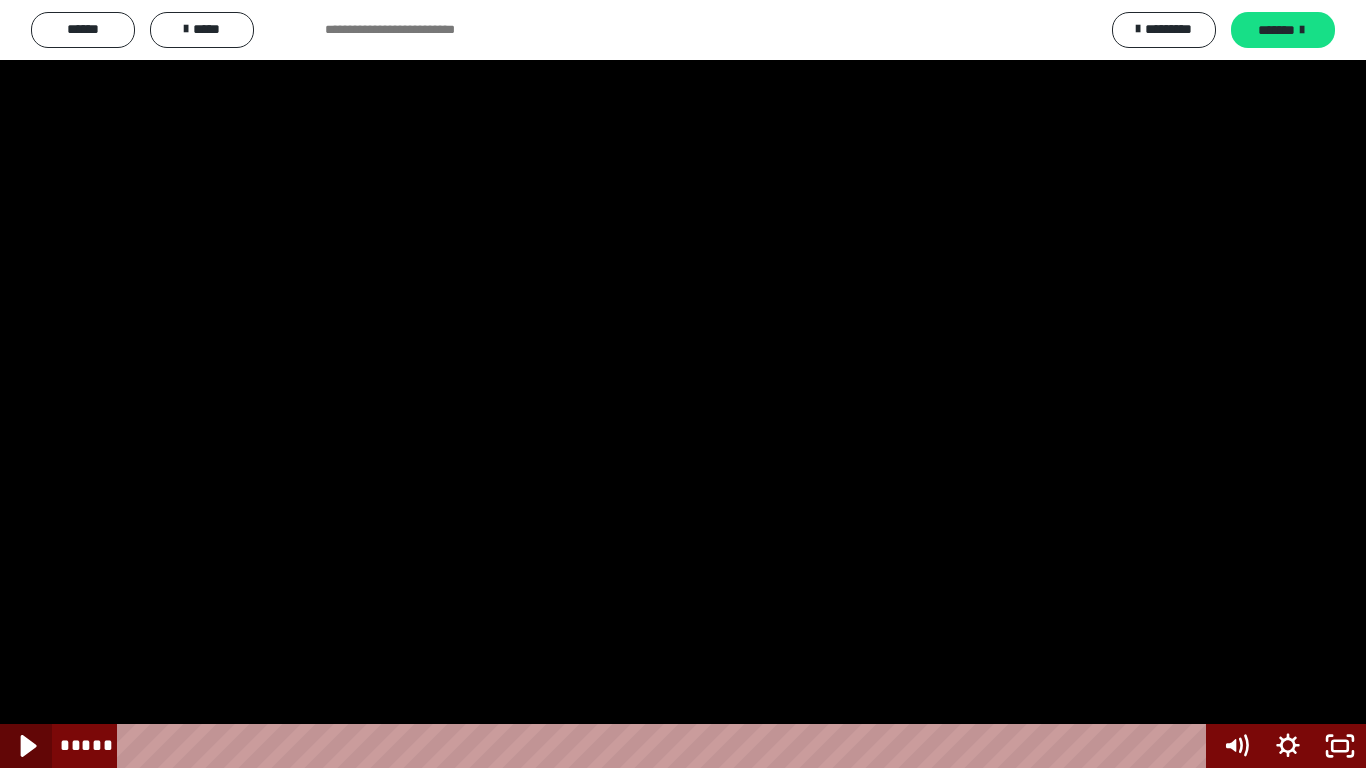 click 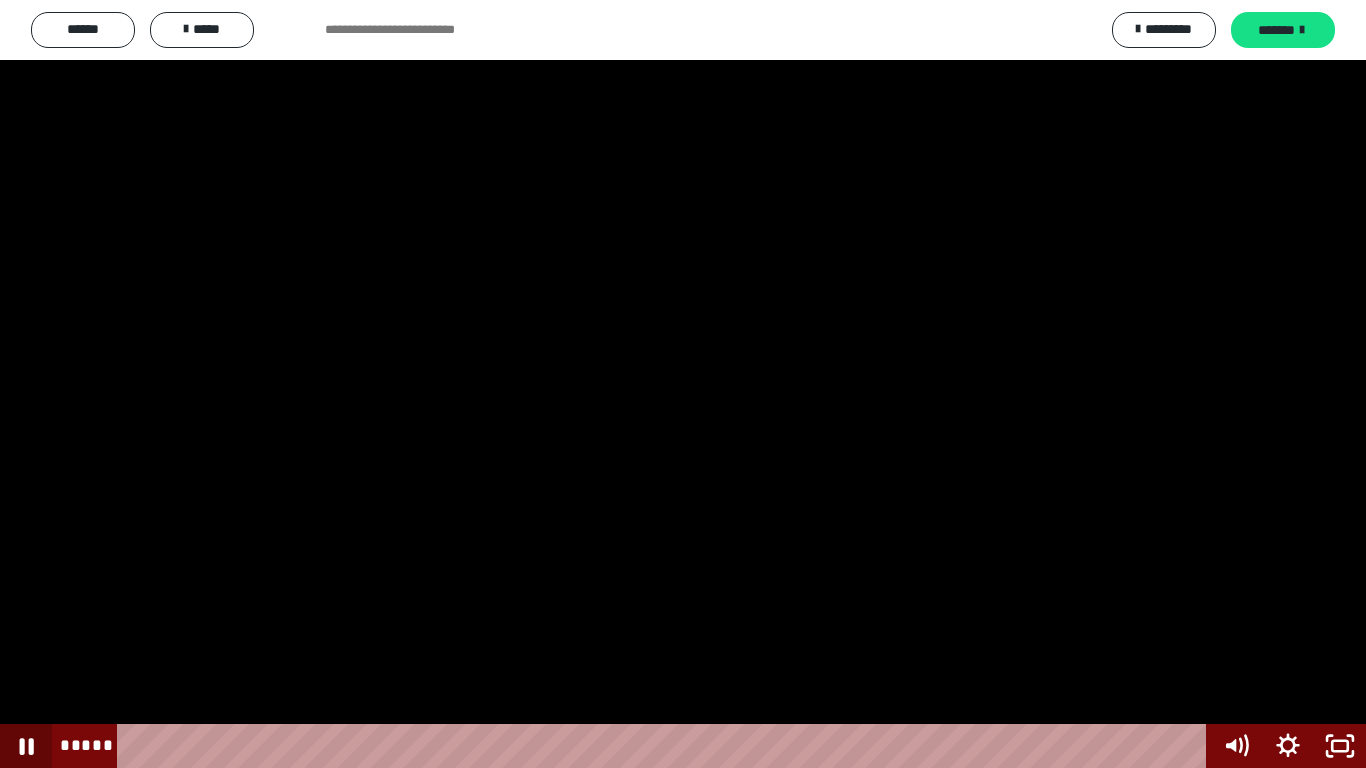 click 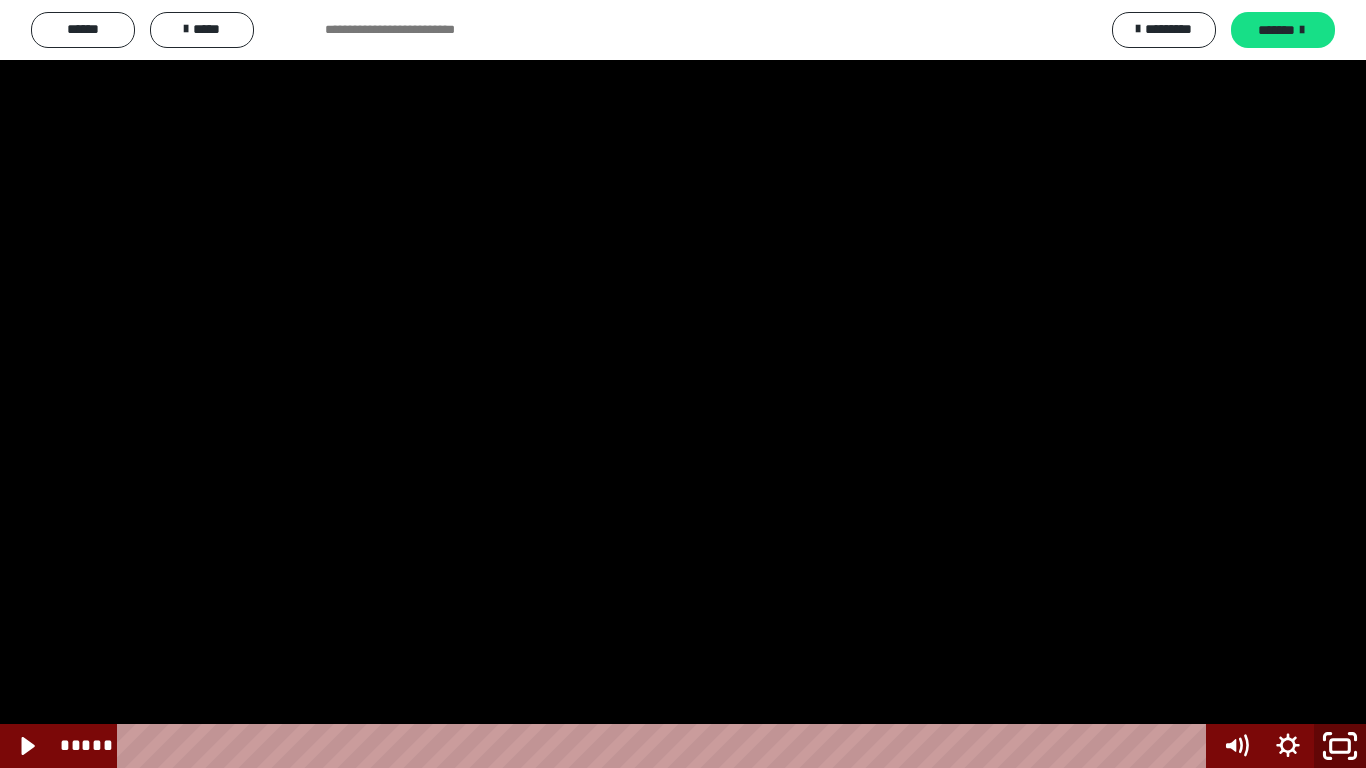 click 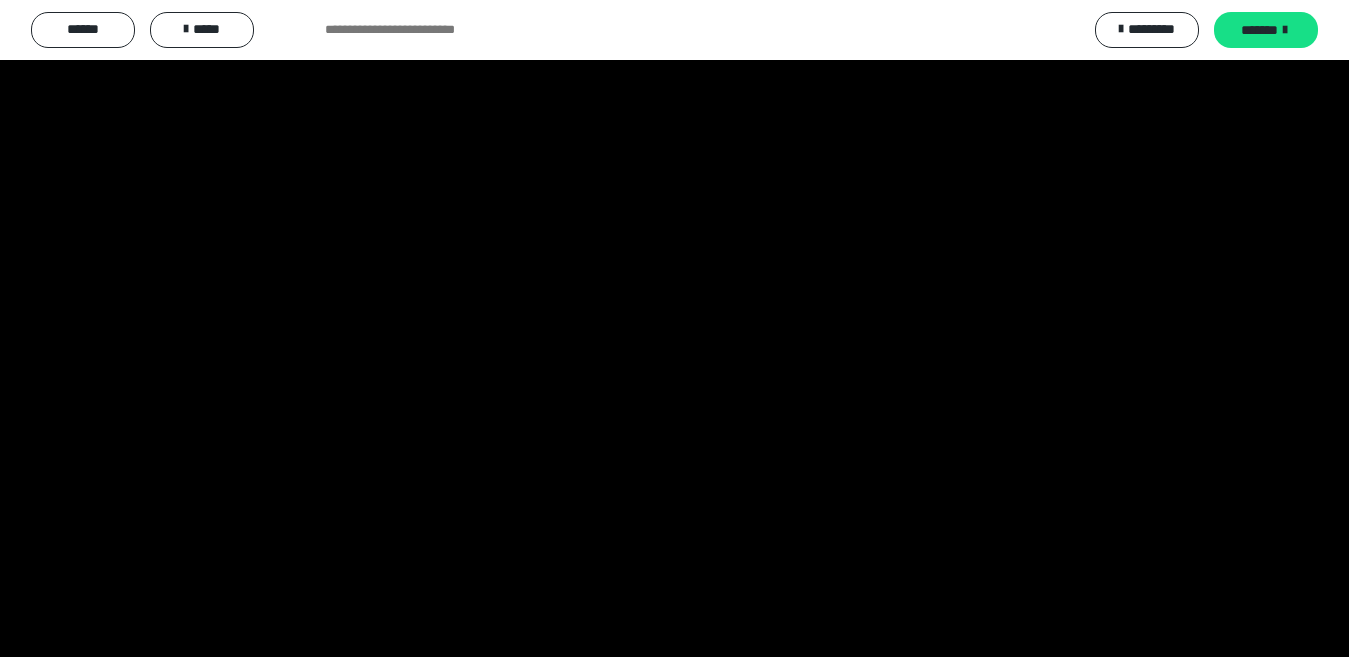 scroll, scrollTop: 500, scrollLeft: 0, axis: vertical 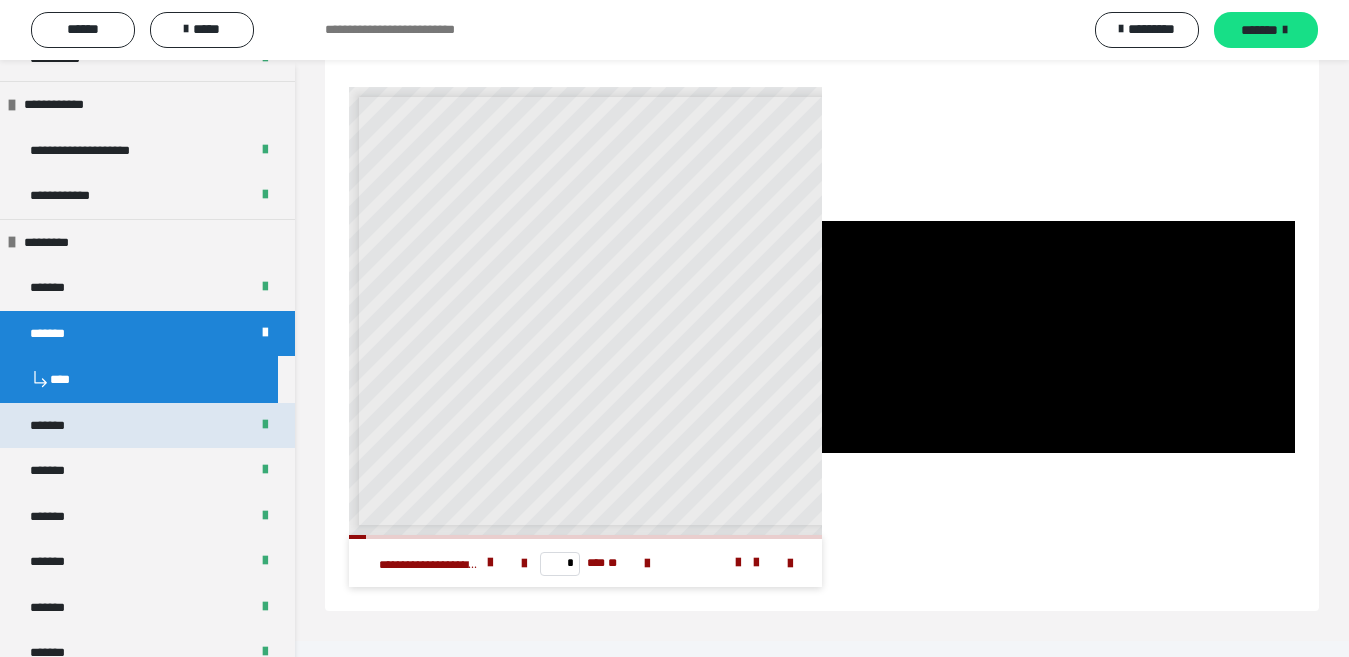 click on "*******" at bounding box center (58, 426) 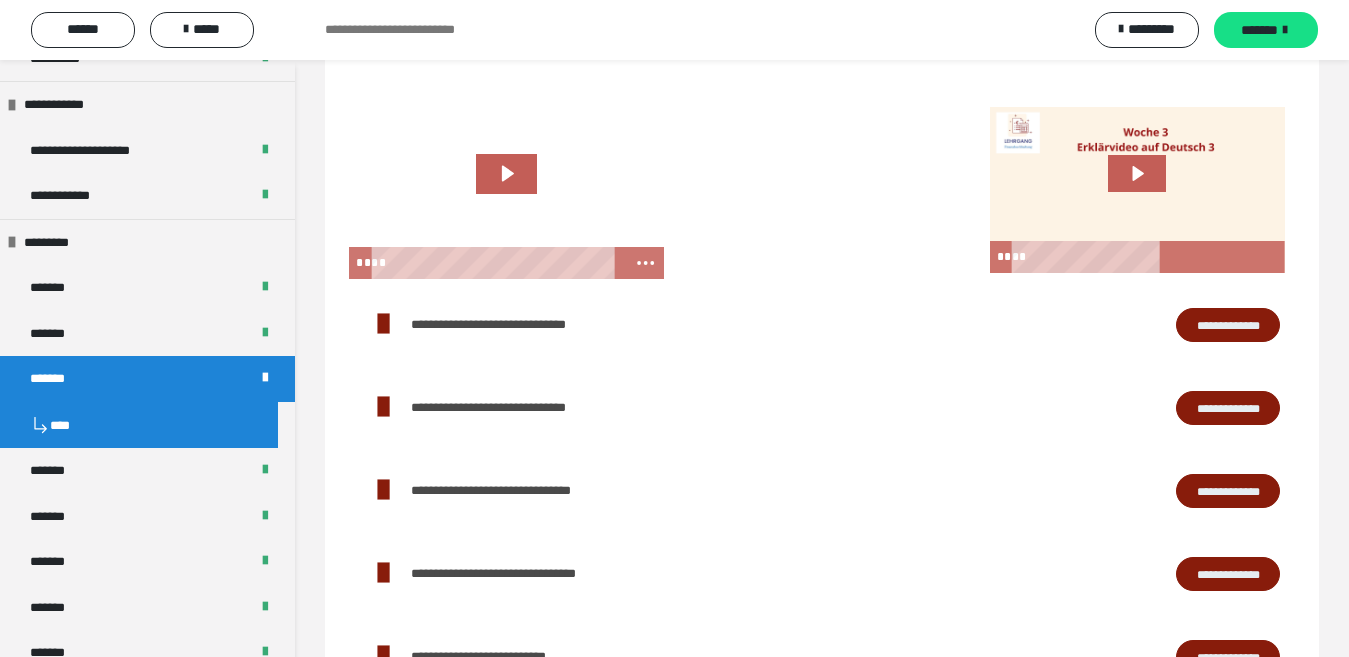 scroll, scrollTop: 3915, scrollLeft: 0, axis: vertical 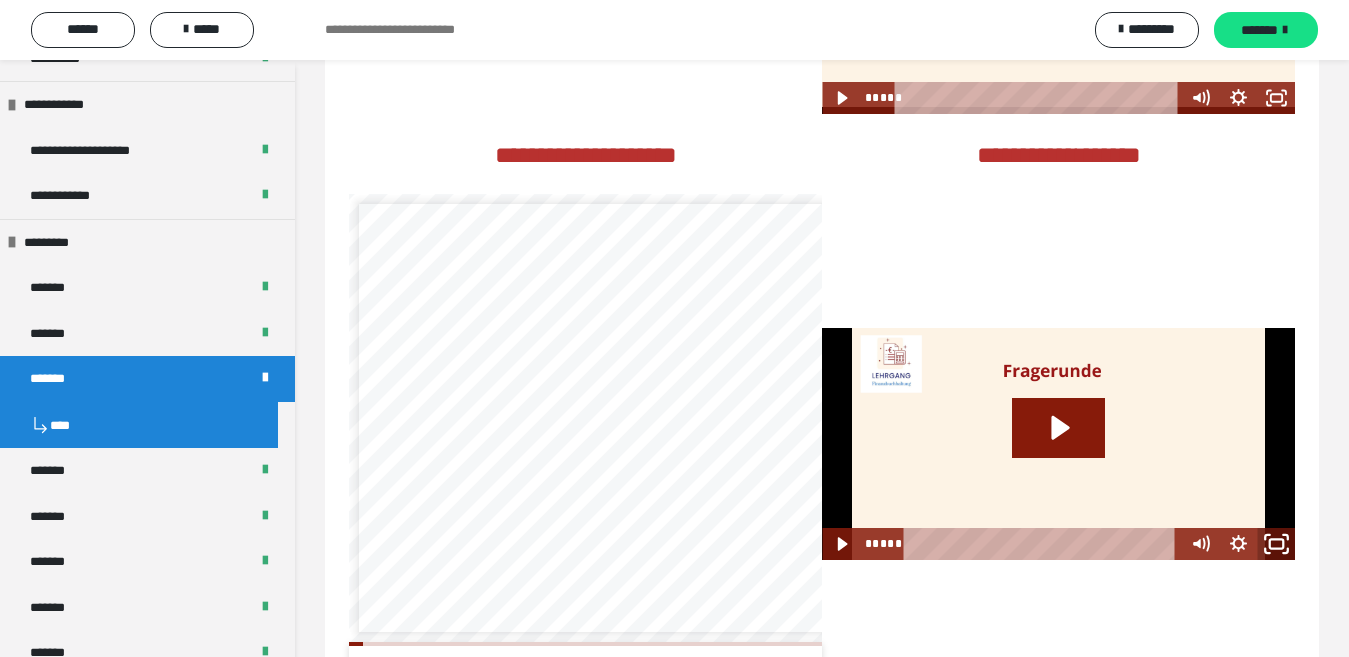 click 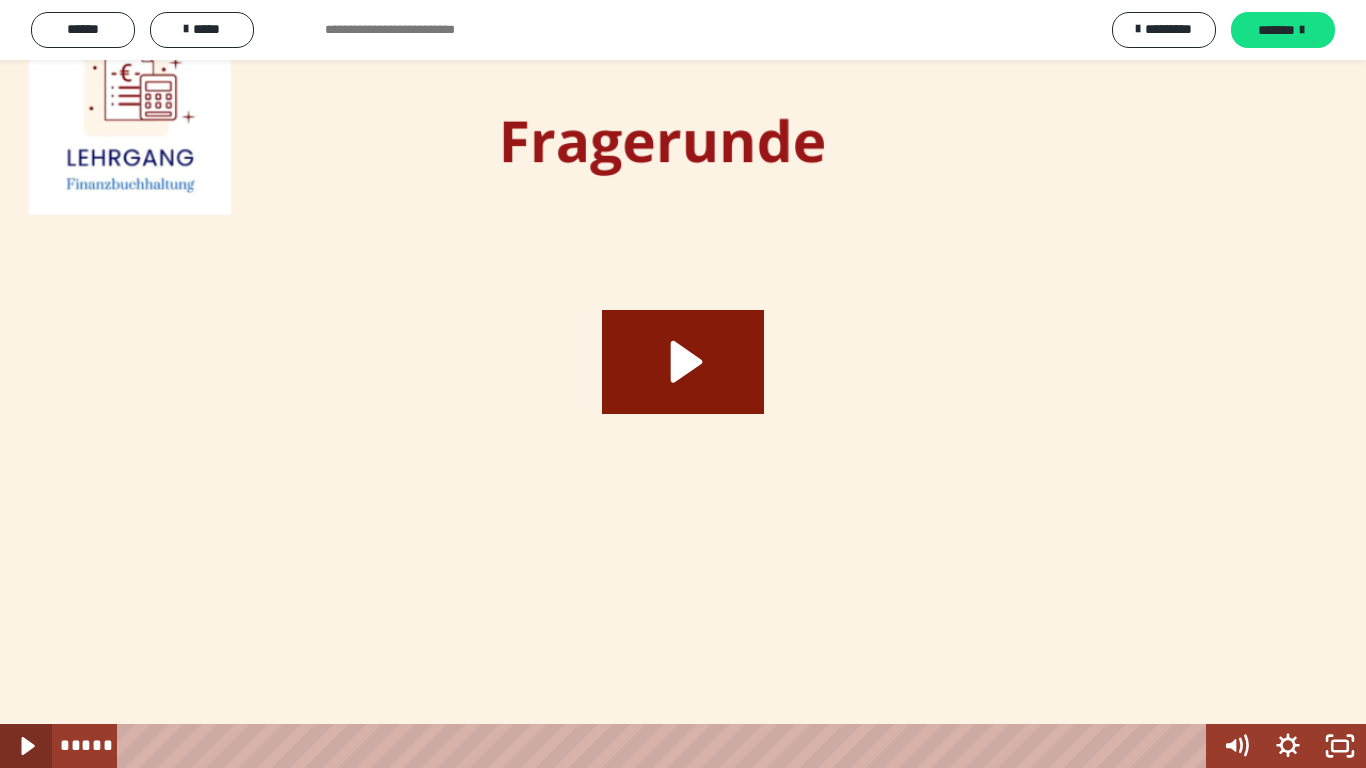 click 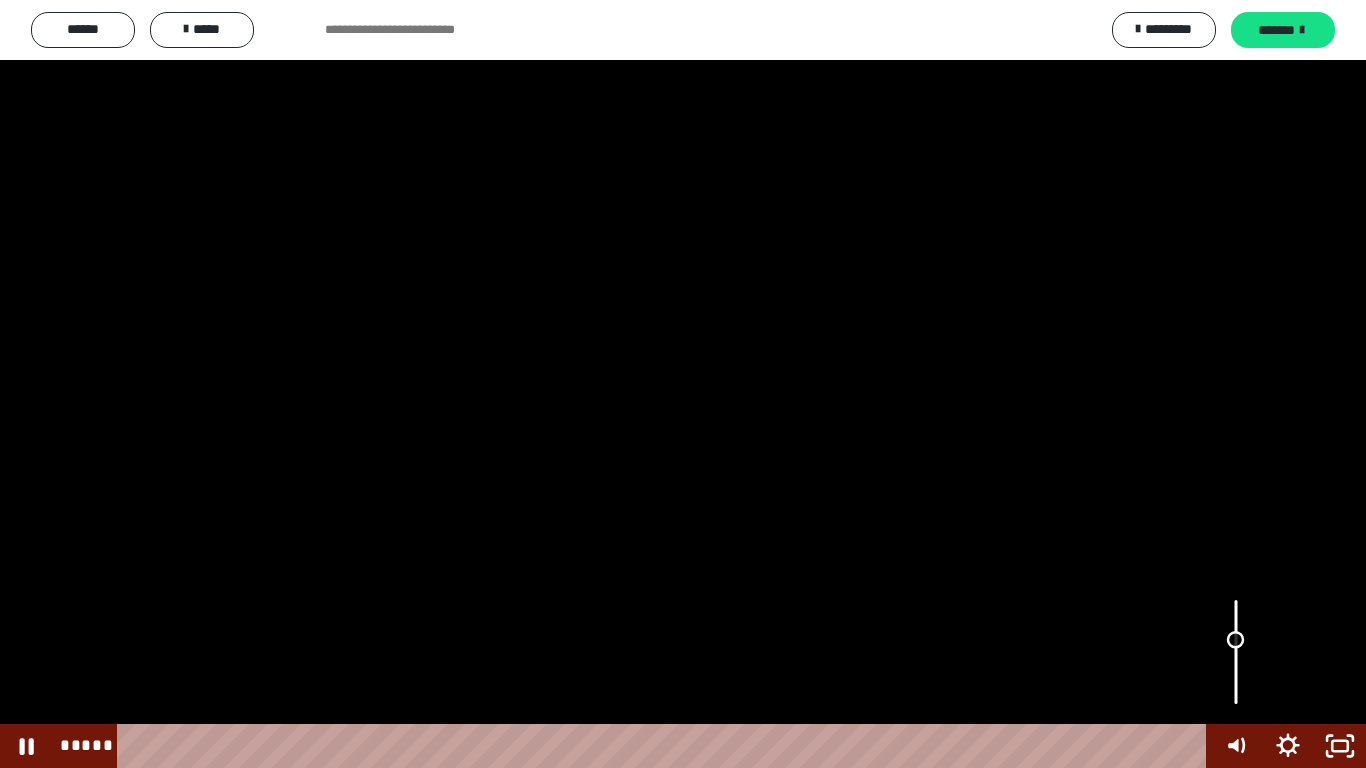 click at bounding box center [1236, 652] 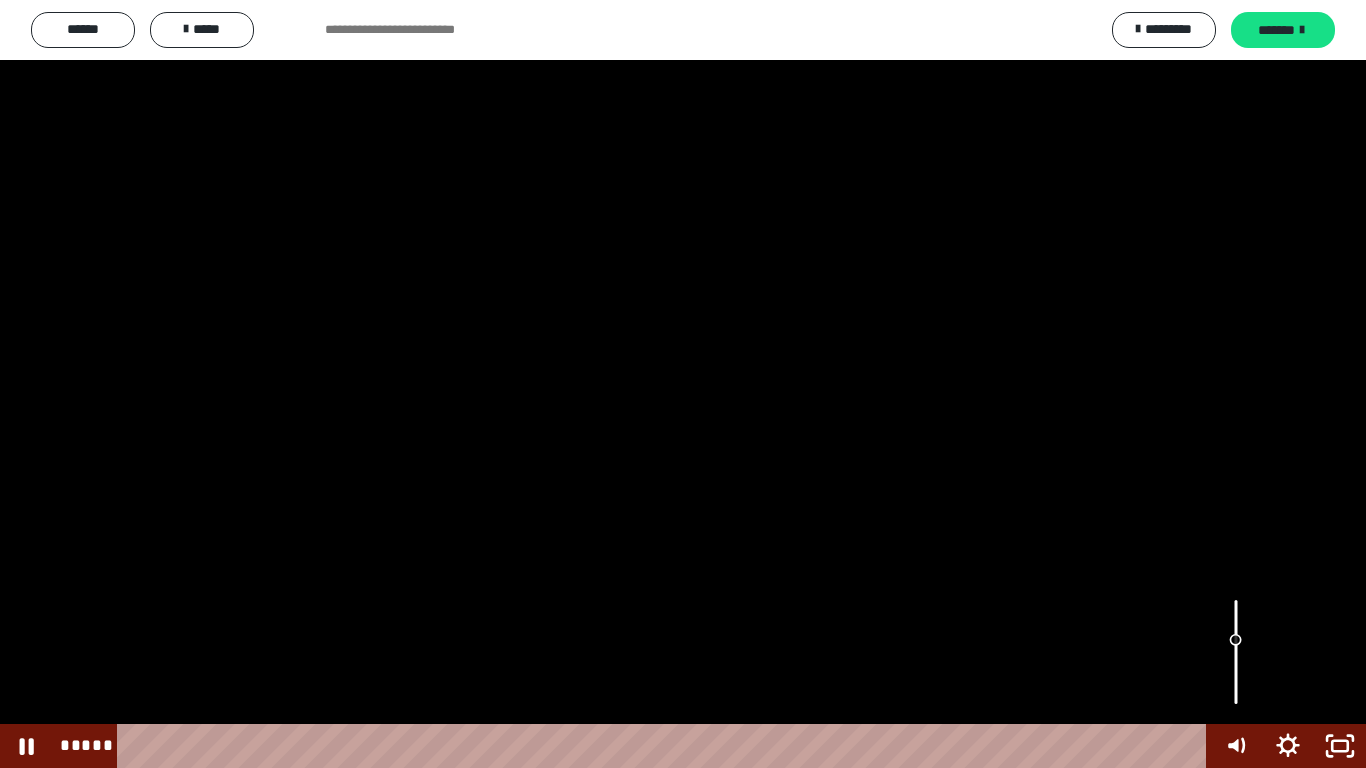 click at bounding box center (1236, 640) 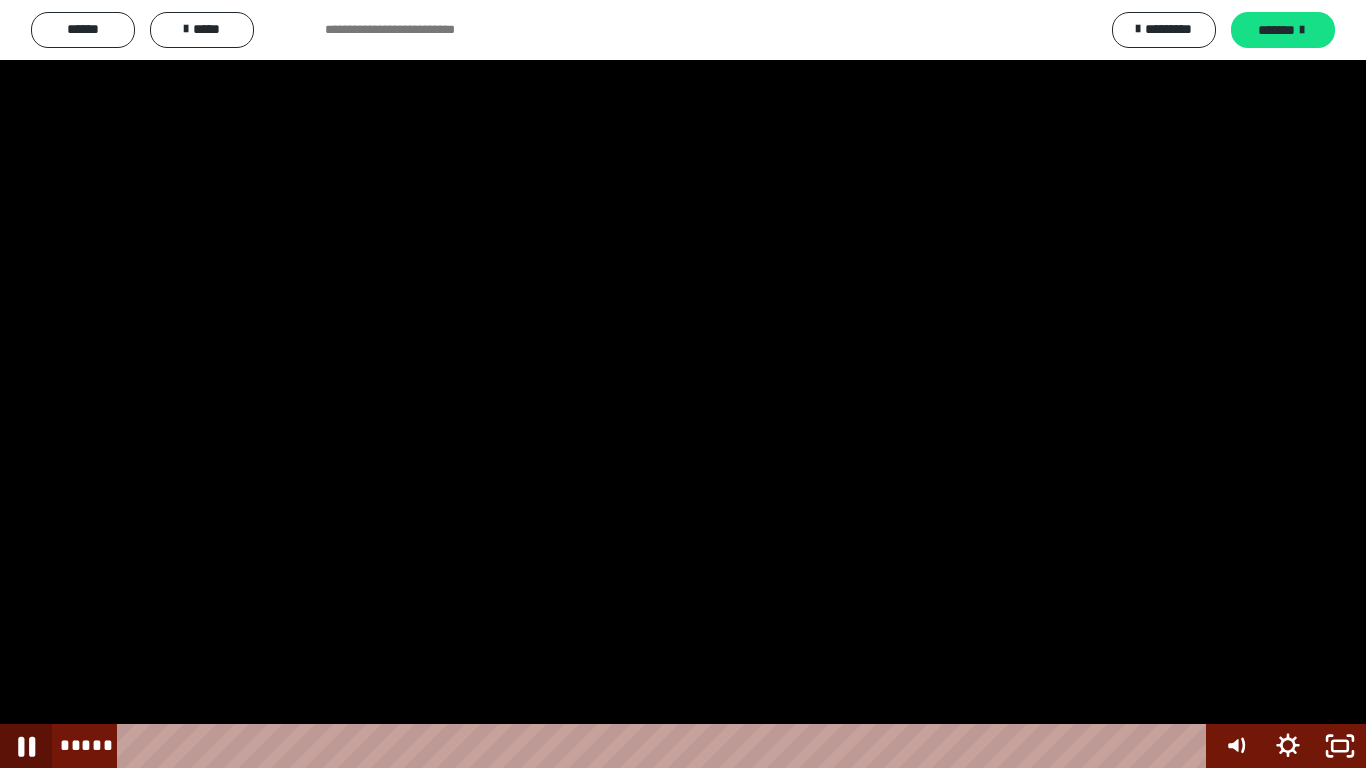 click 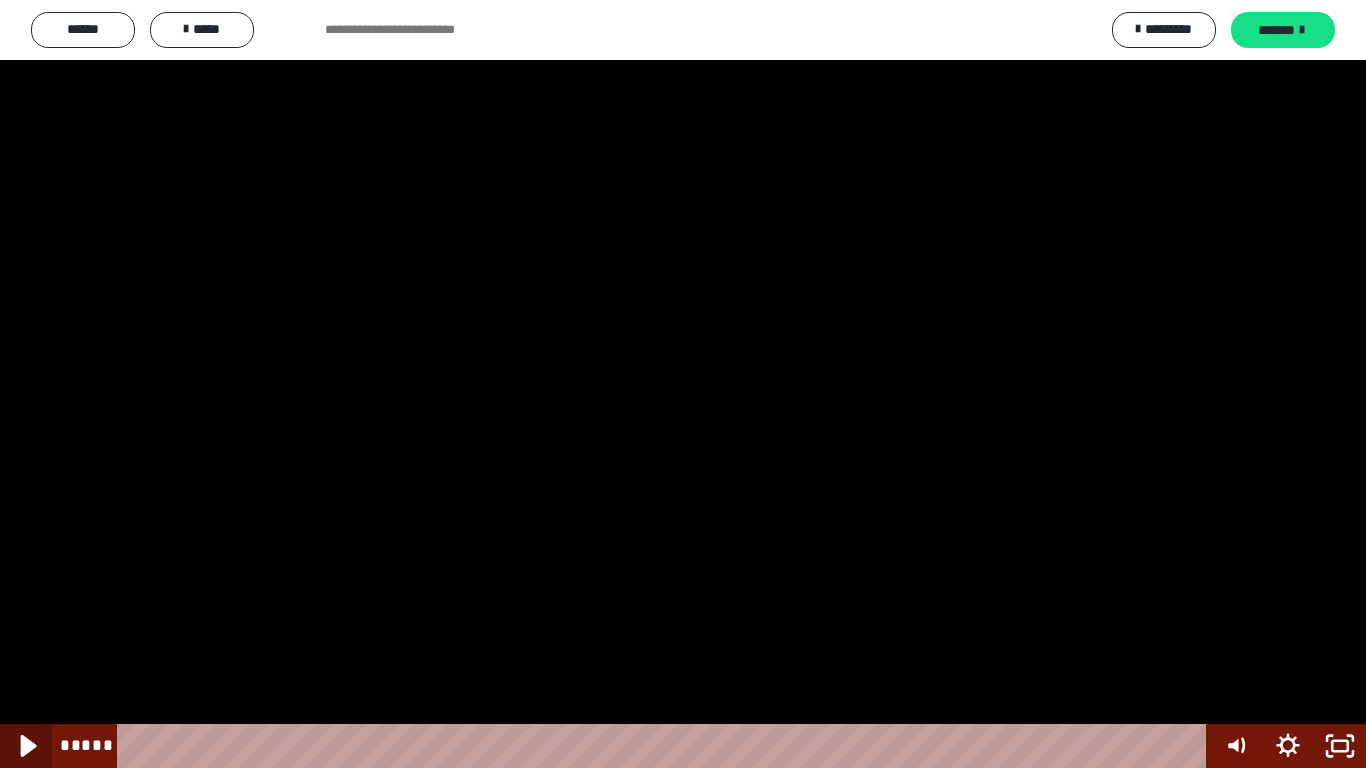 click 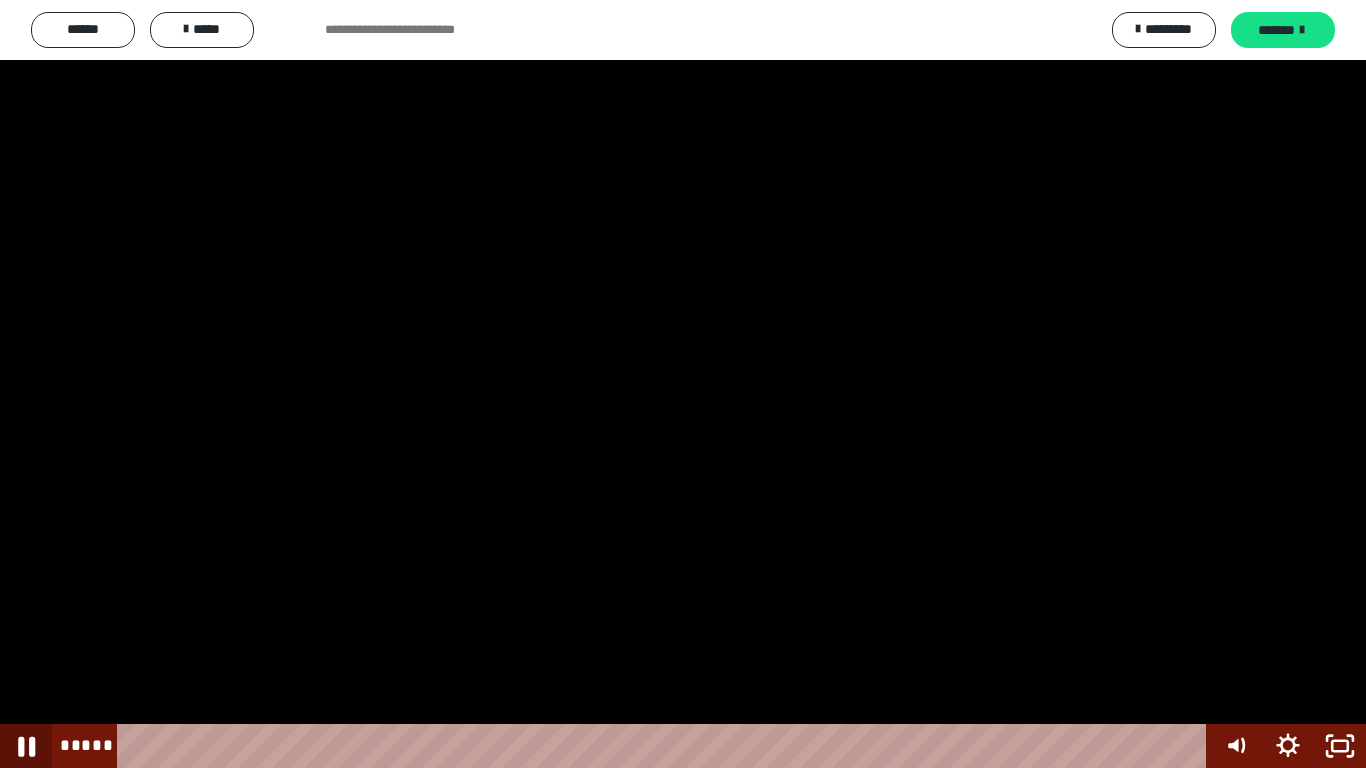 click 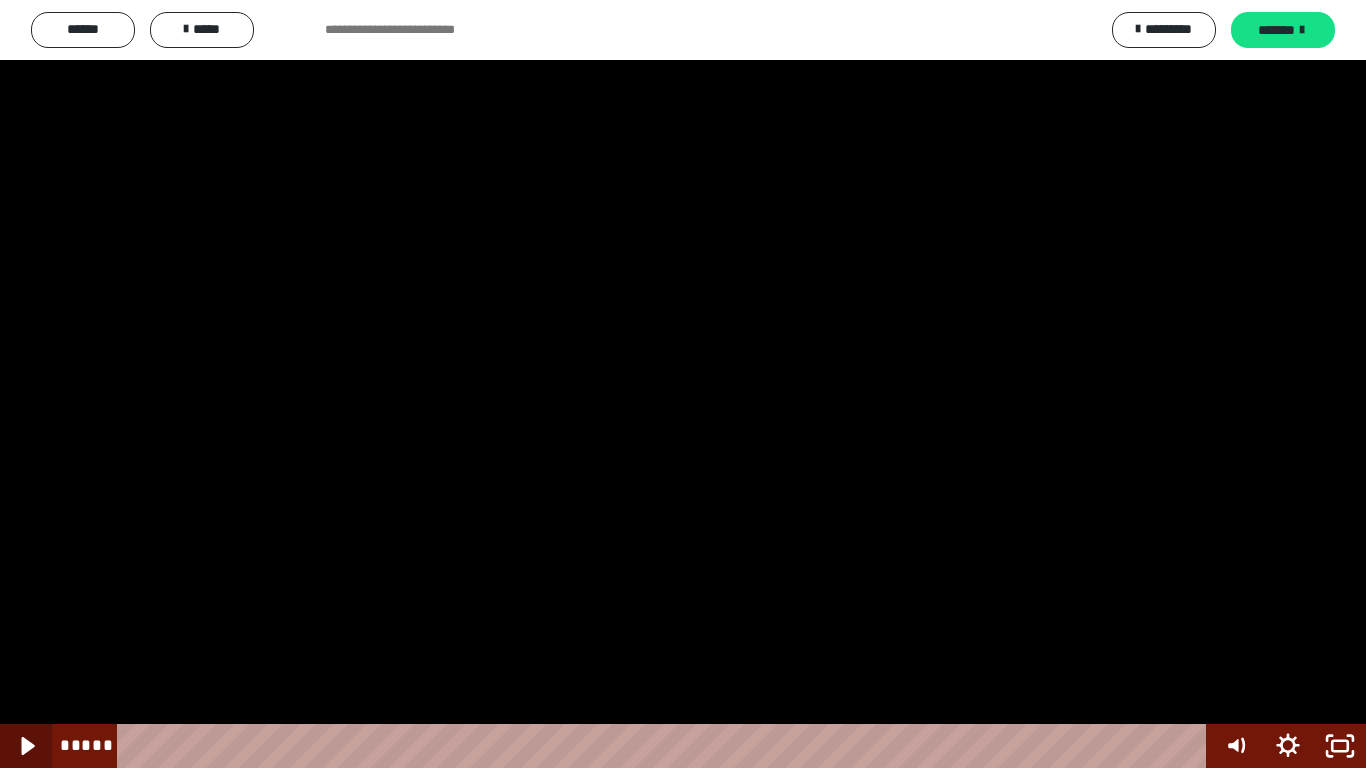 click 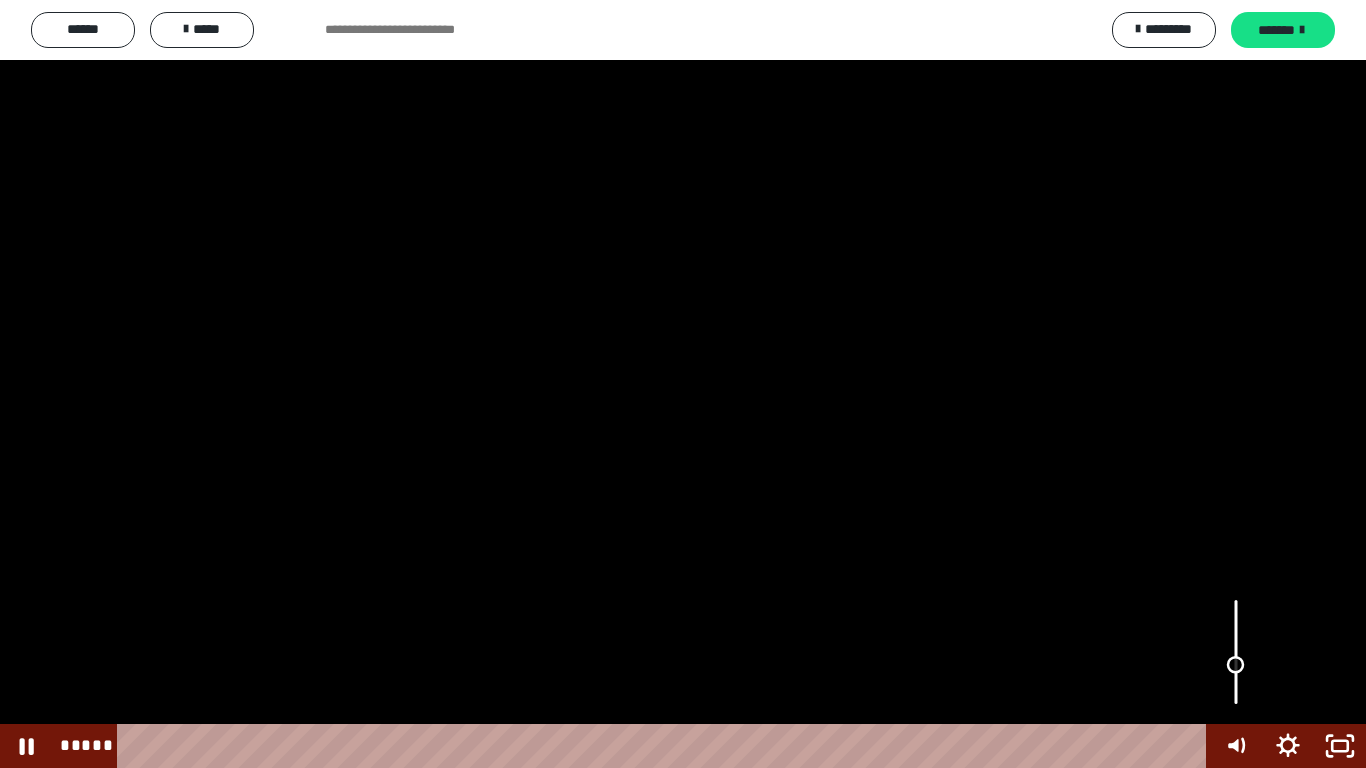 click at bounding box center (1236, 652) 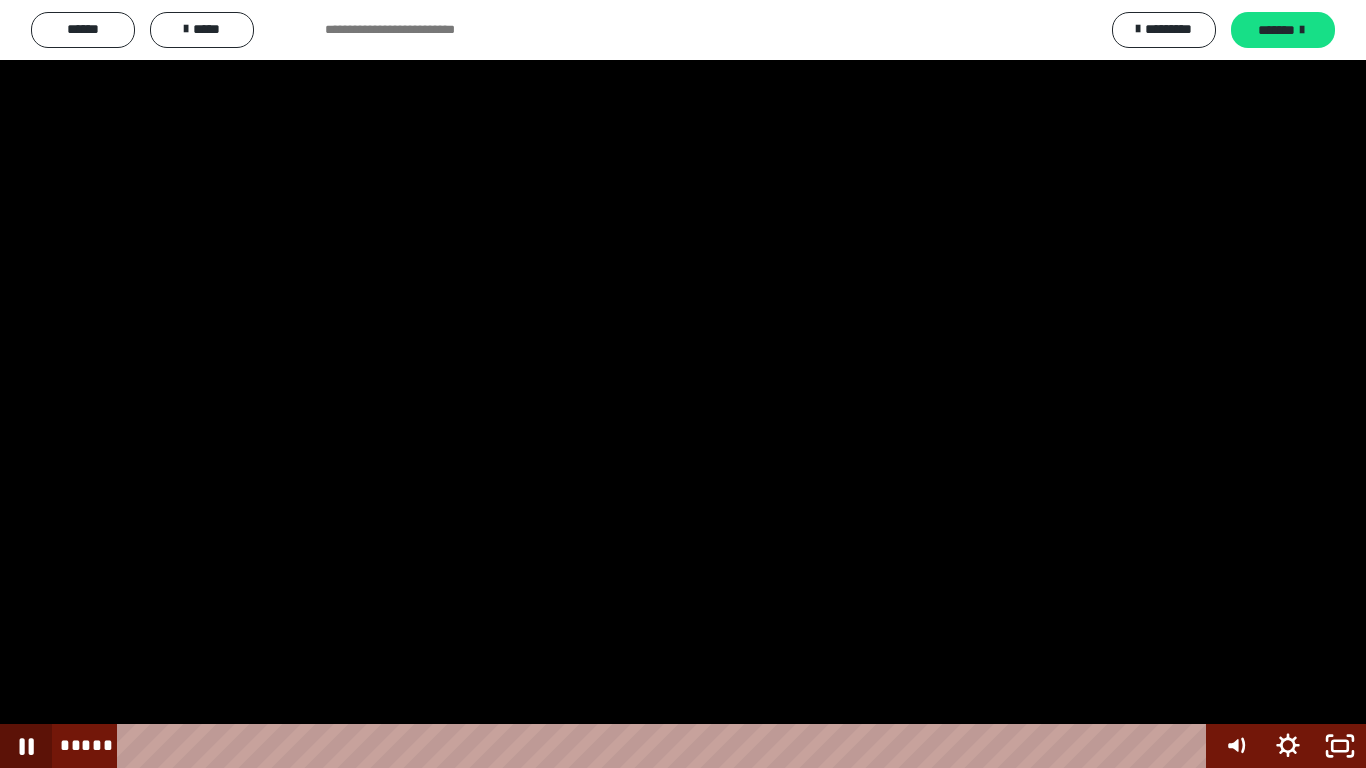 click 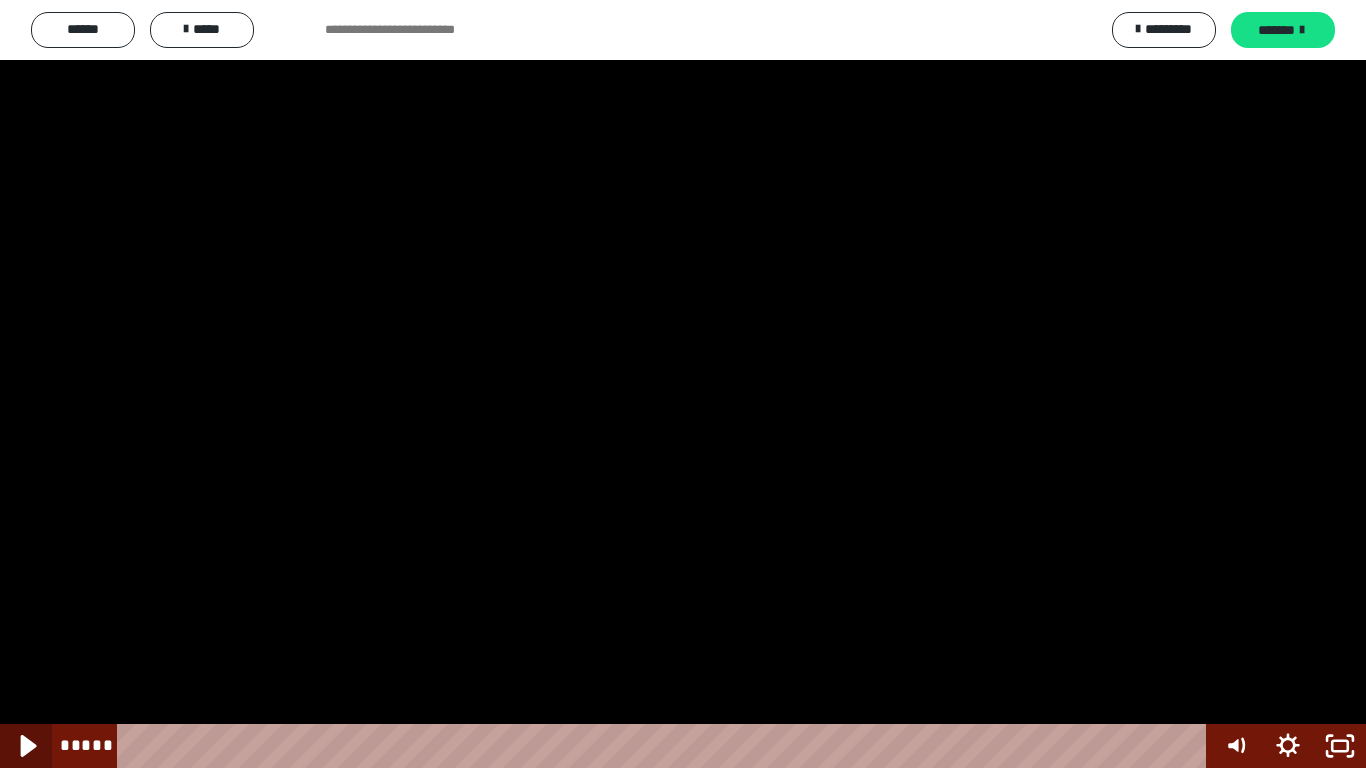 click 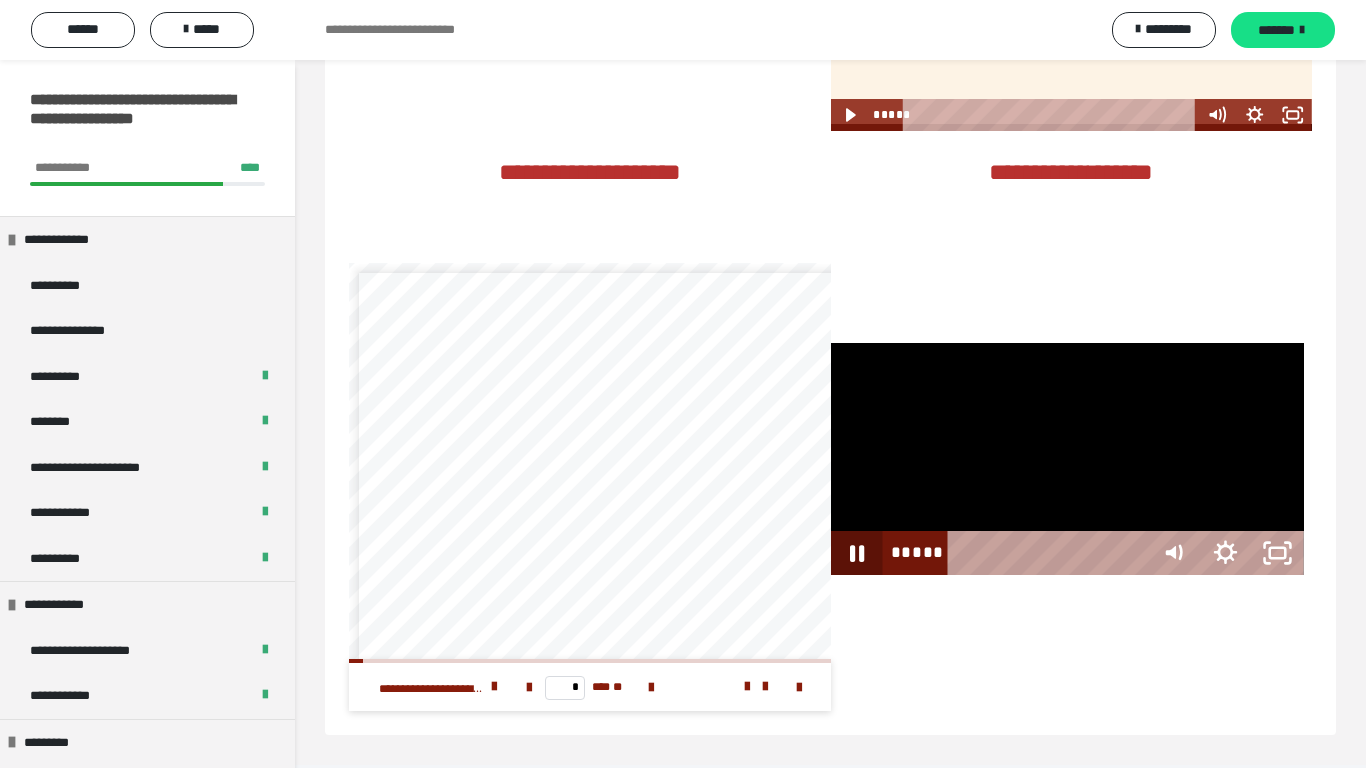 scroll, scrollTop: 3915, scrollLeft: 0, axis: vertical 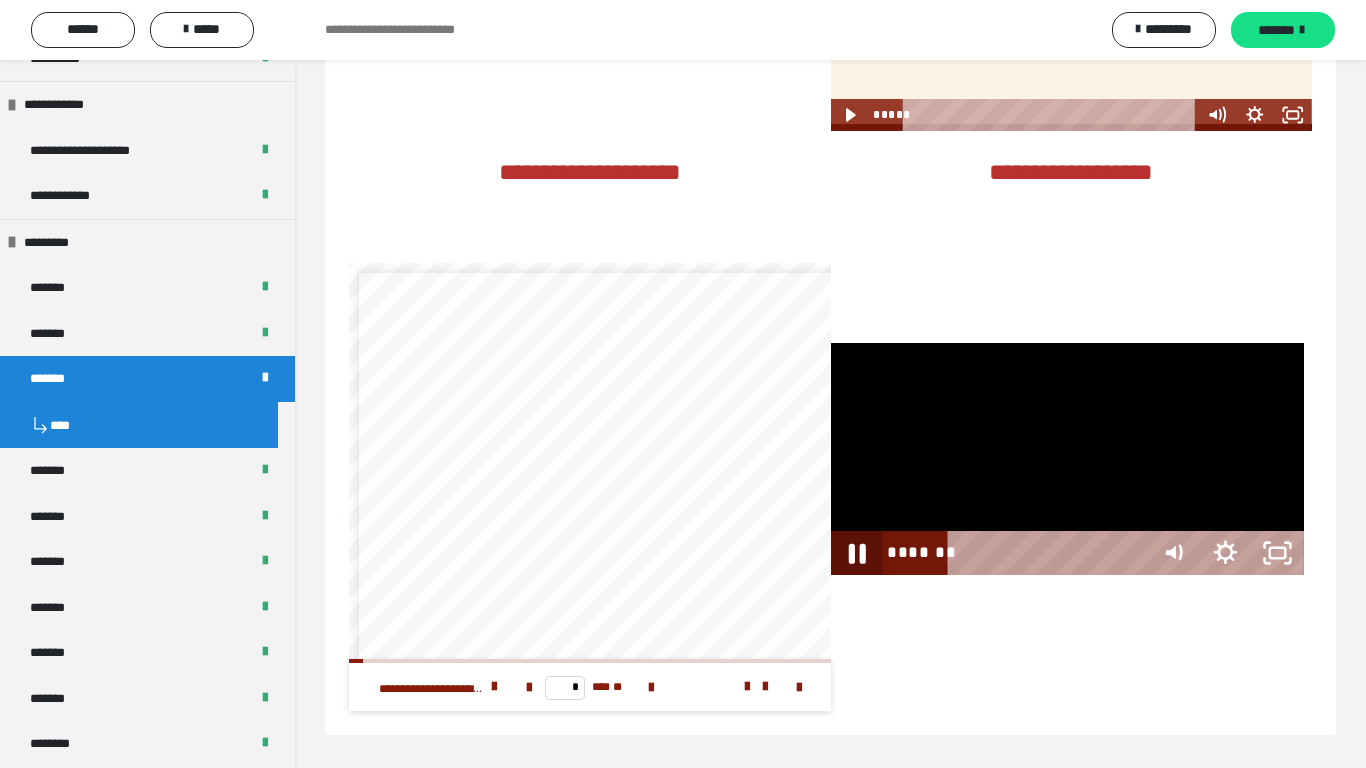 click 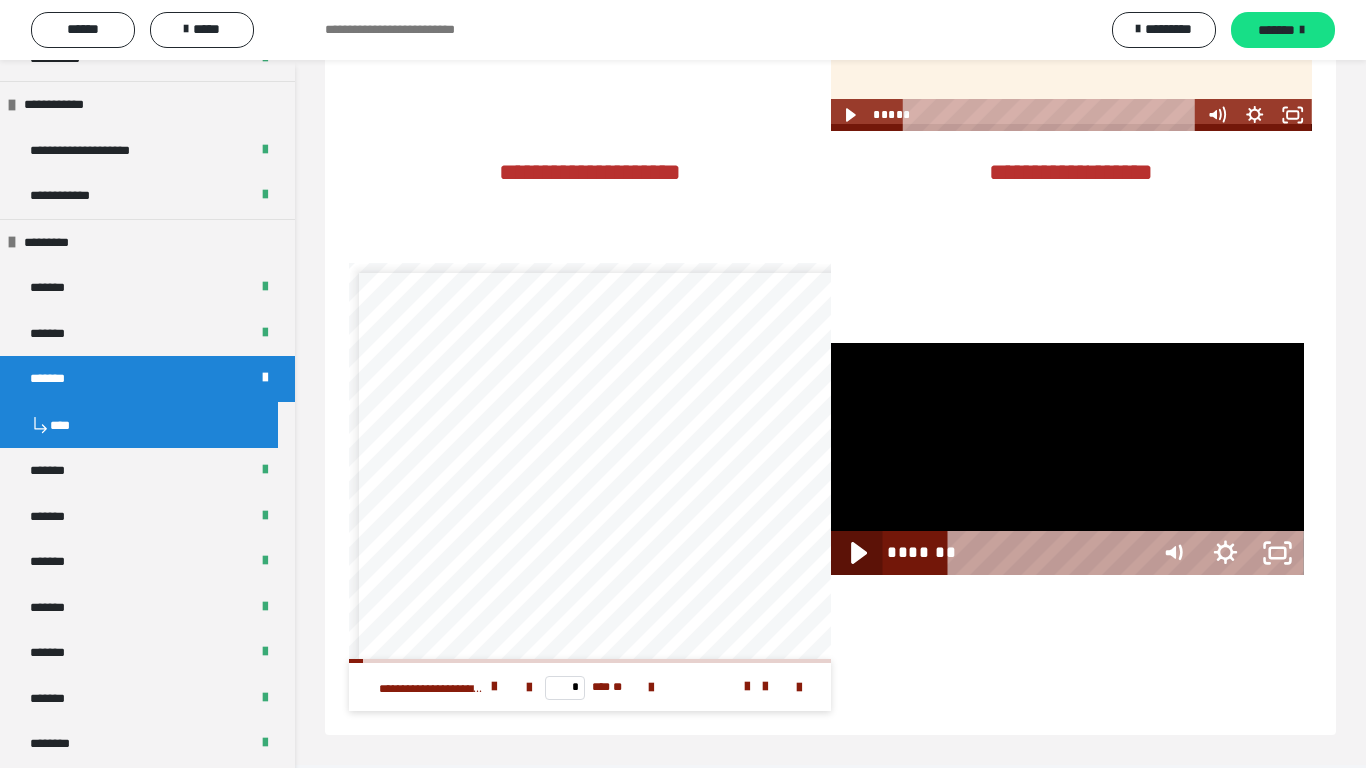 click 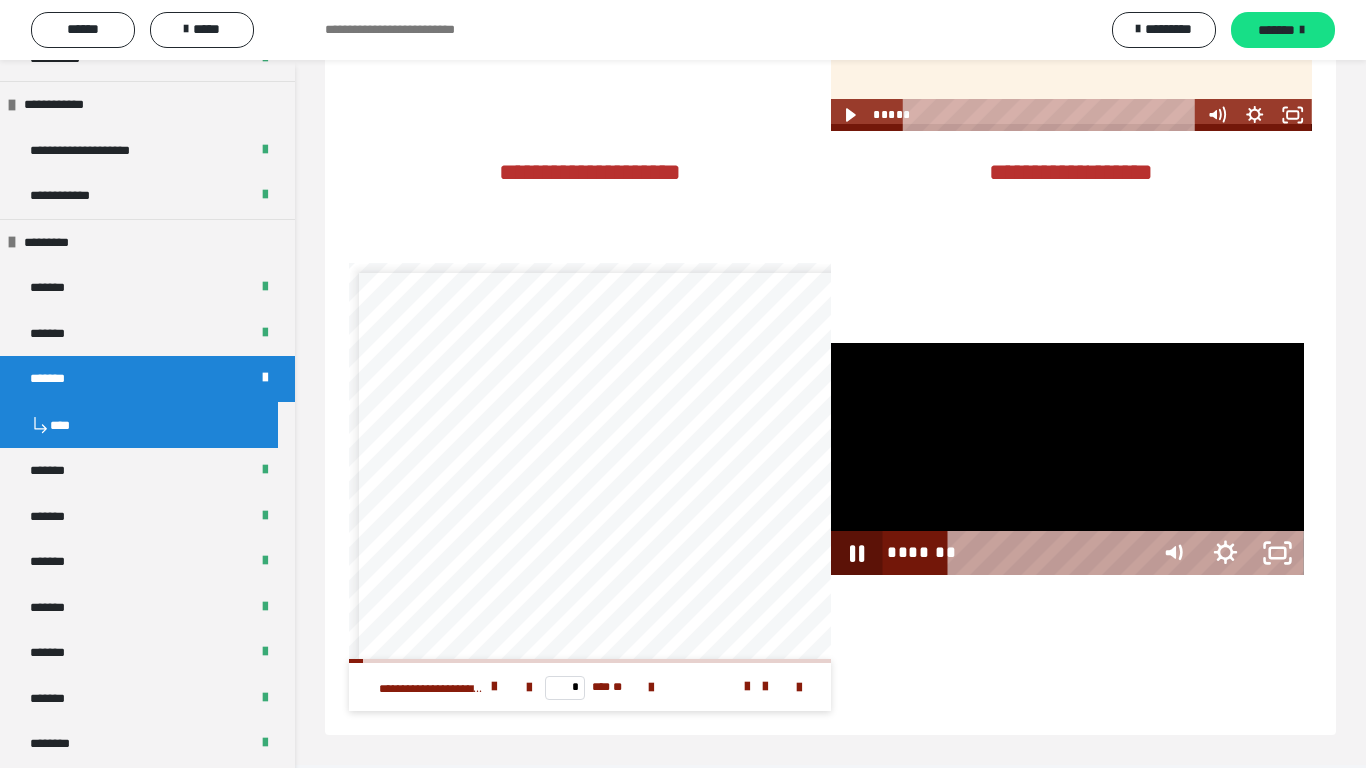 click 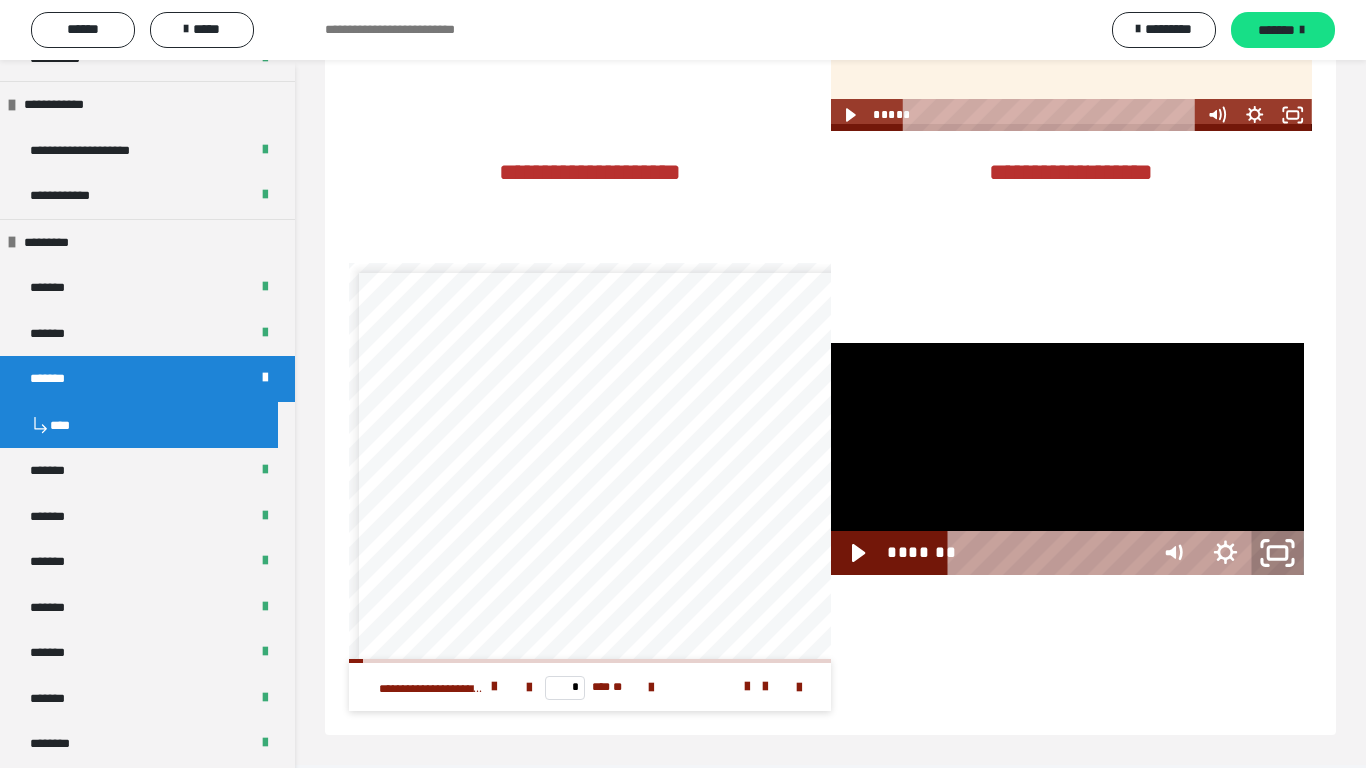 click 